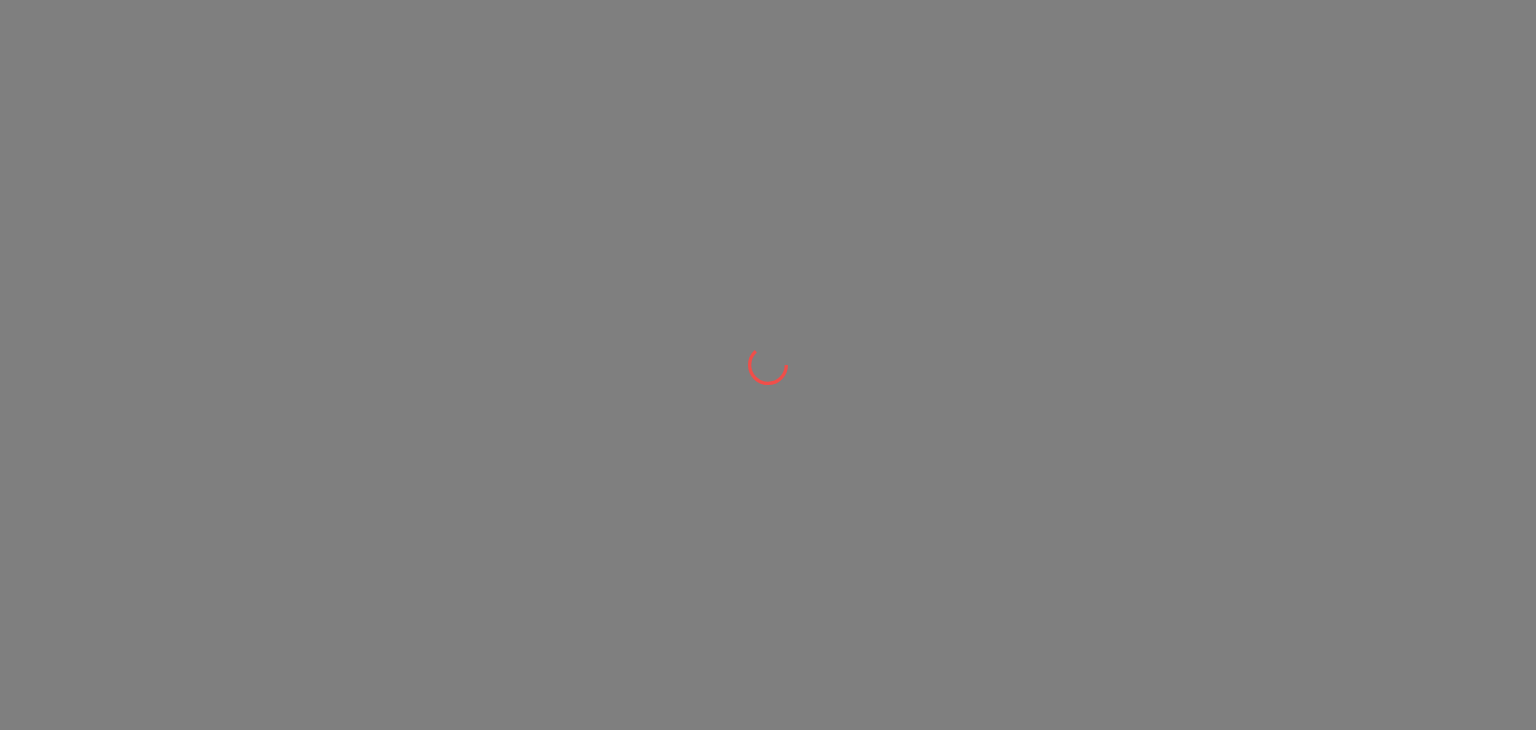 scroll, scrollTop: 0, scrollLeft: 0, axis: both 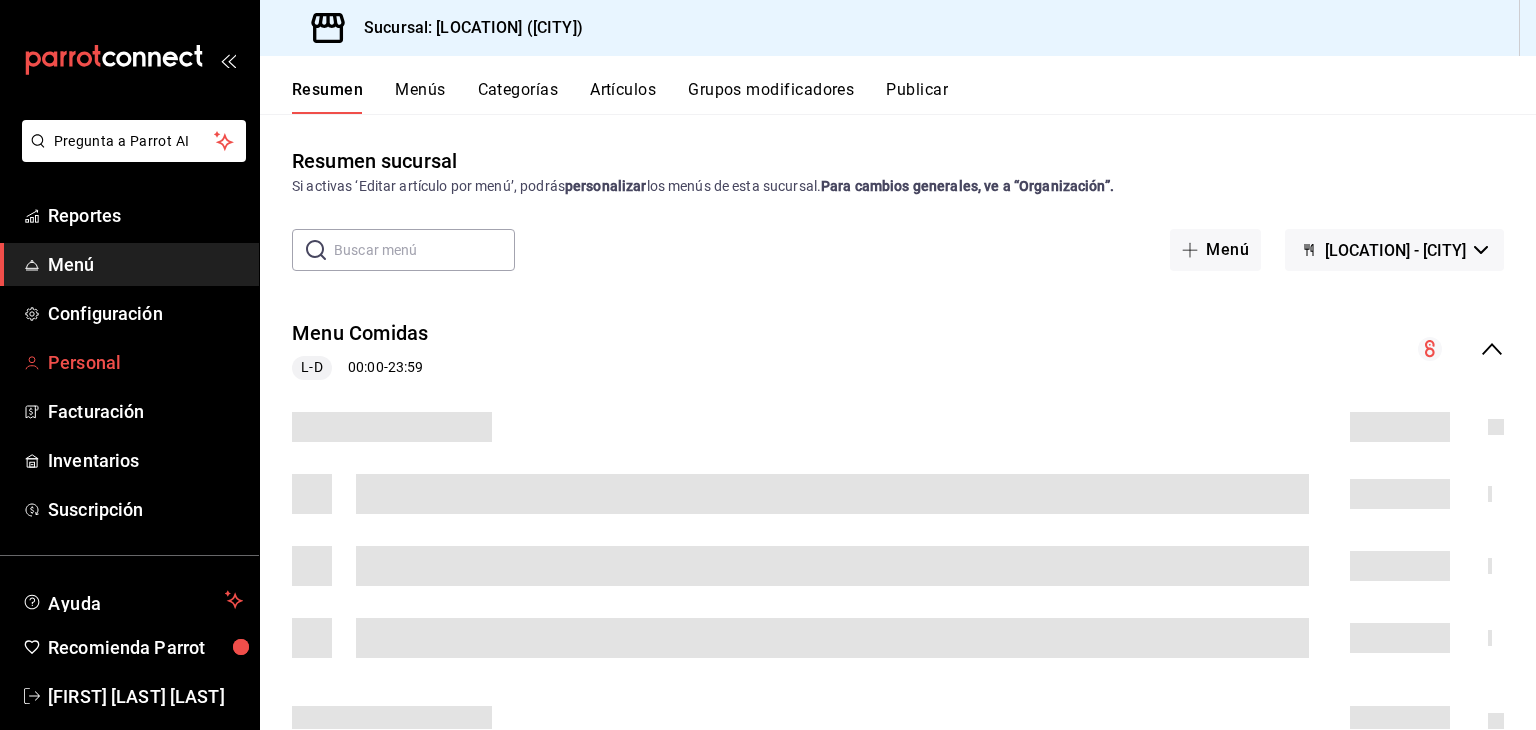 click on "Personal" at bounding box center (145, 362) 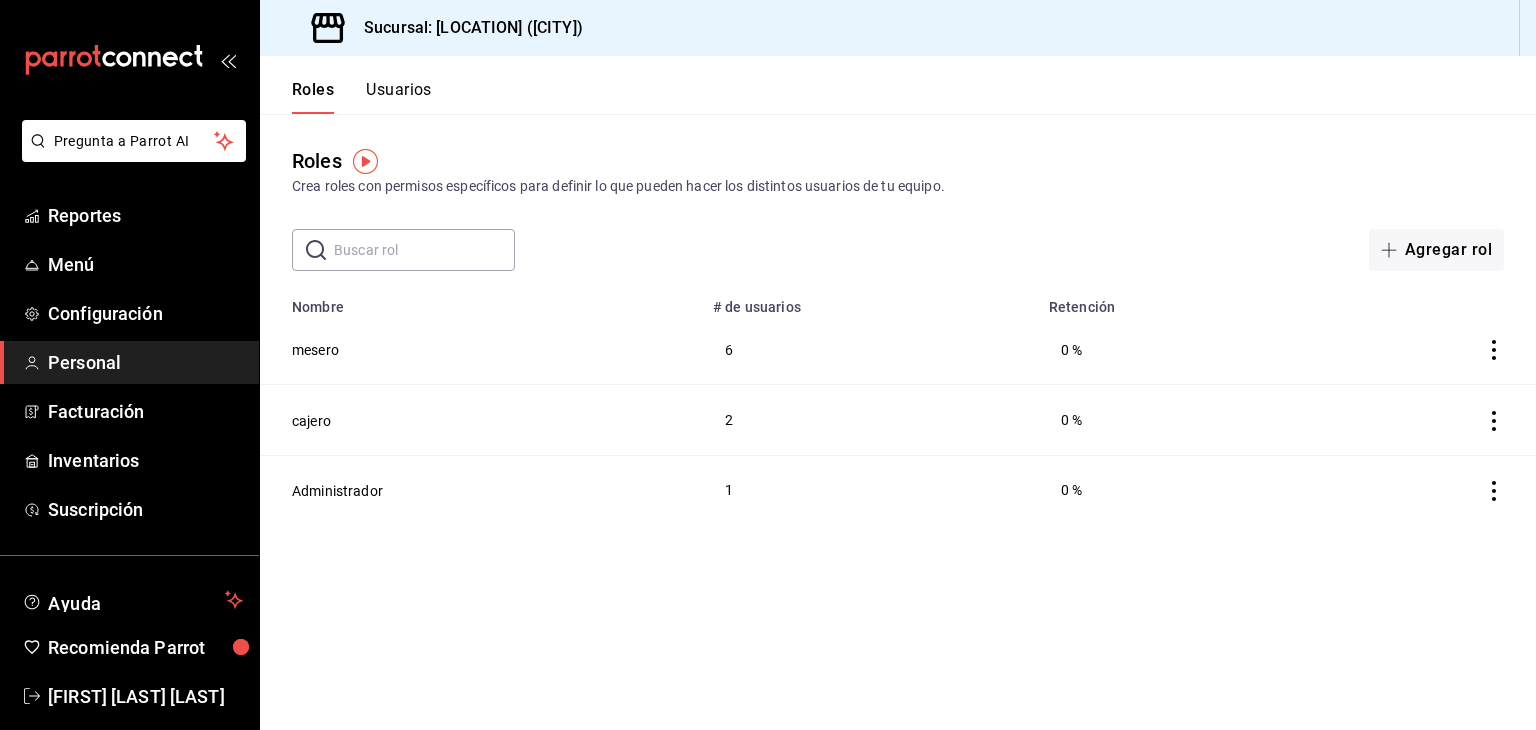 click 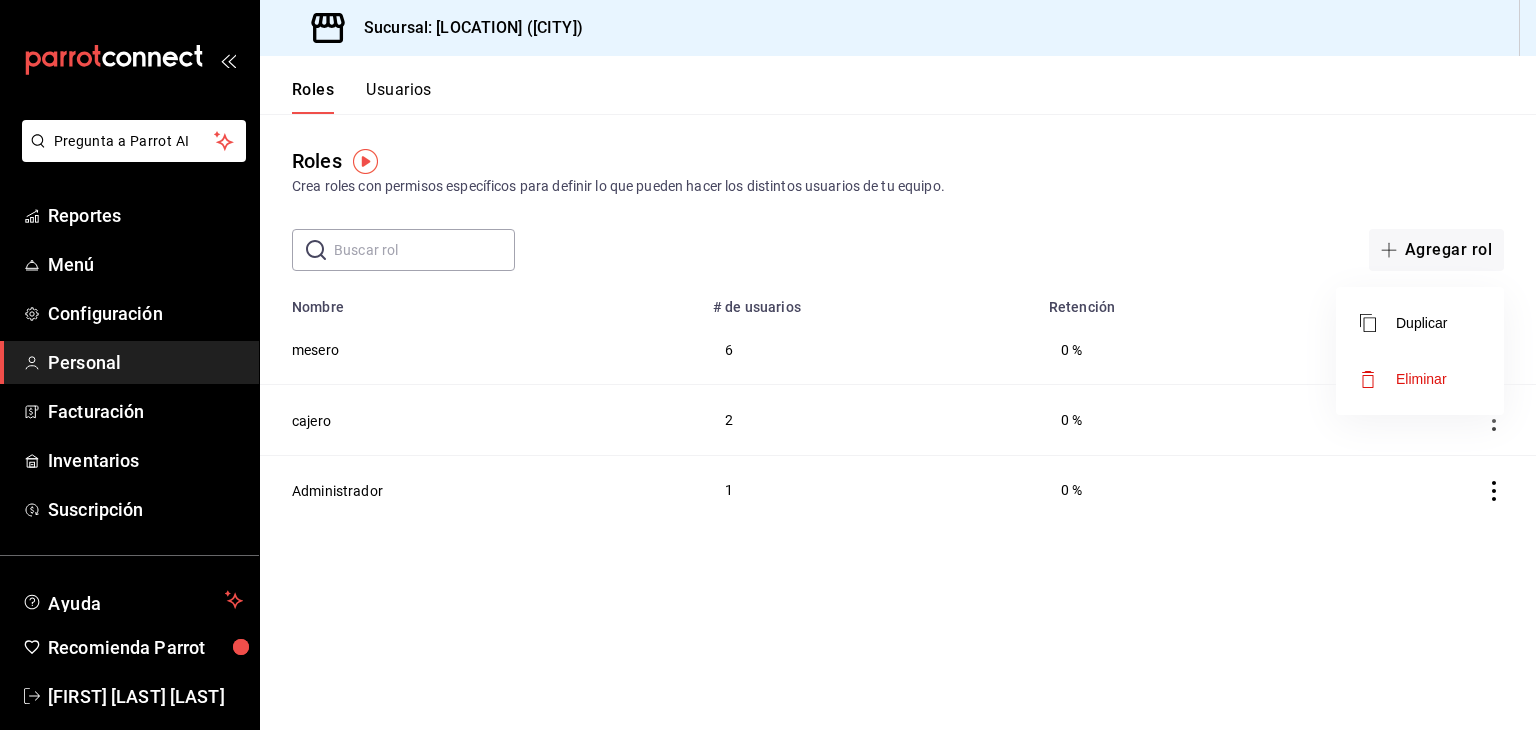 click at bounding box center [768, 365] 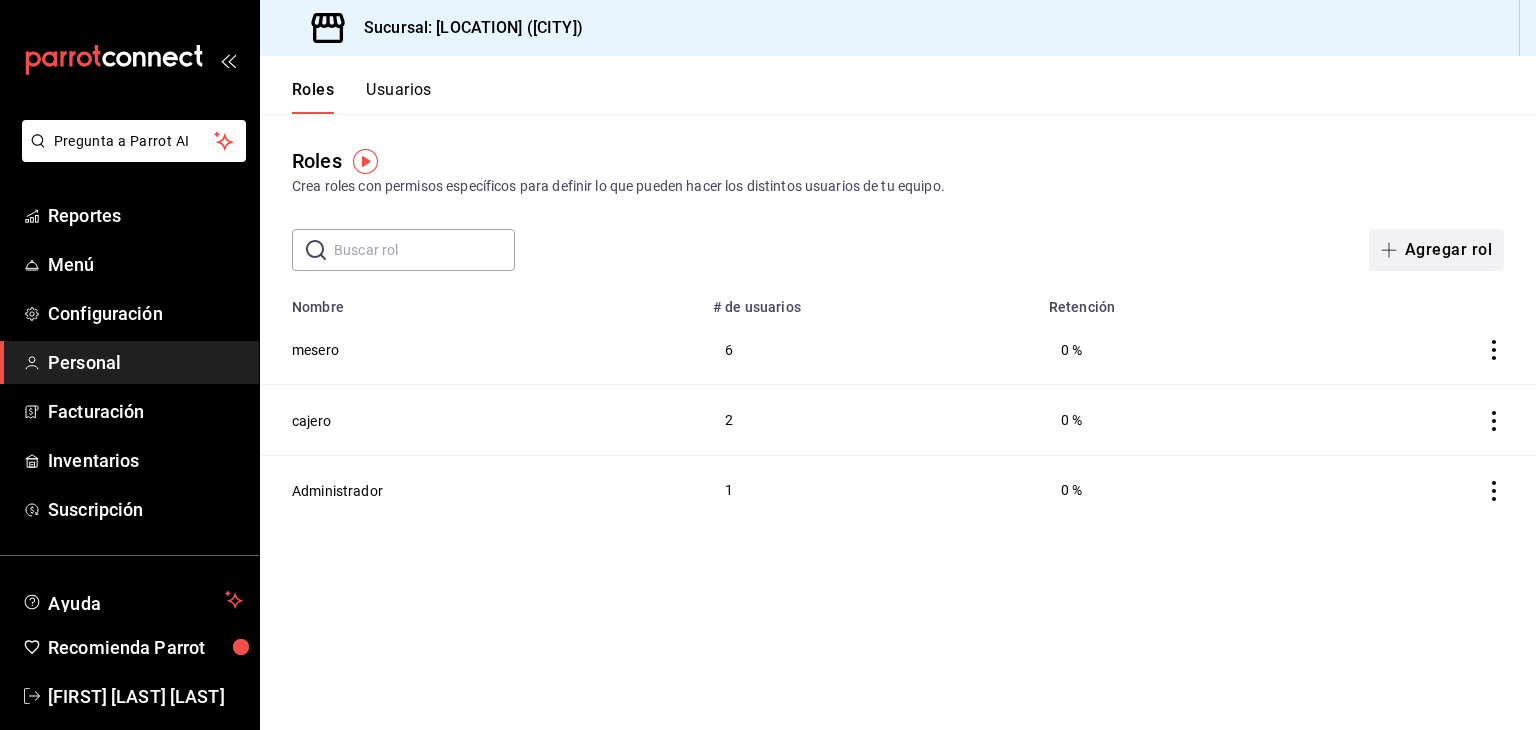 click on "Agregar rol" at bounding box center (1436, 250) 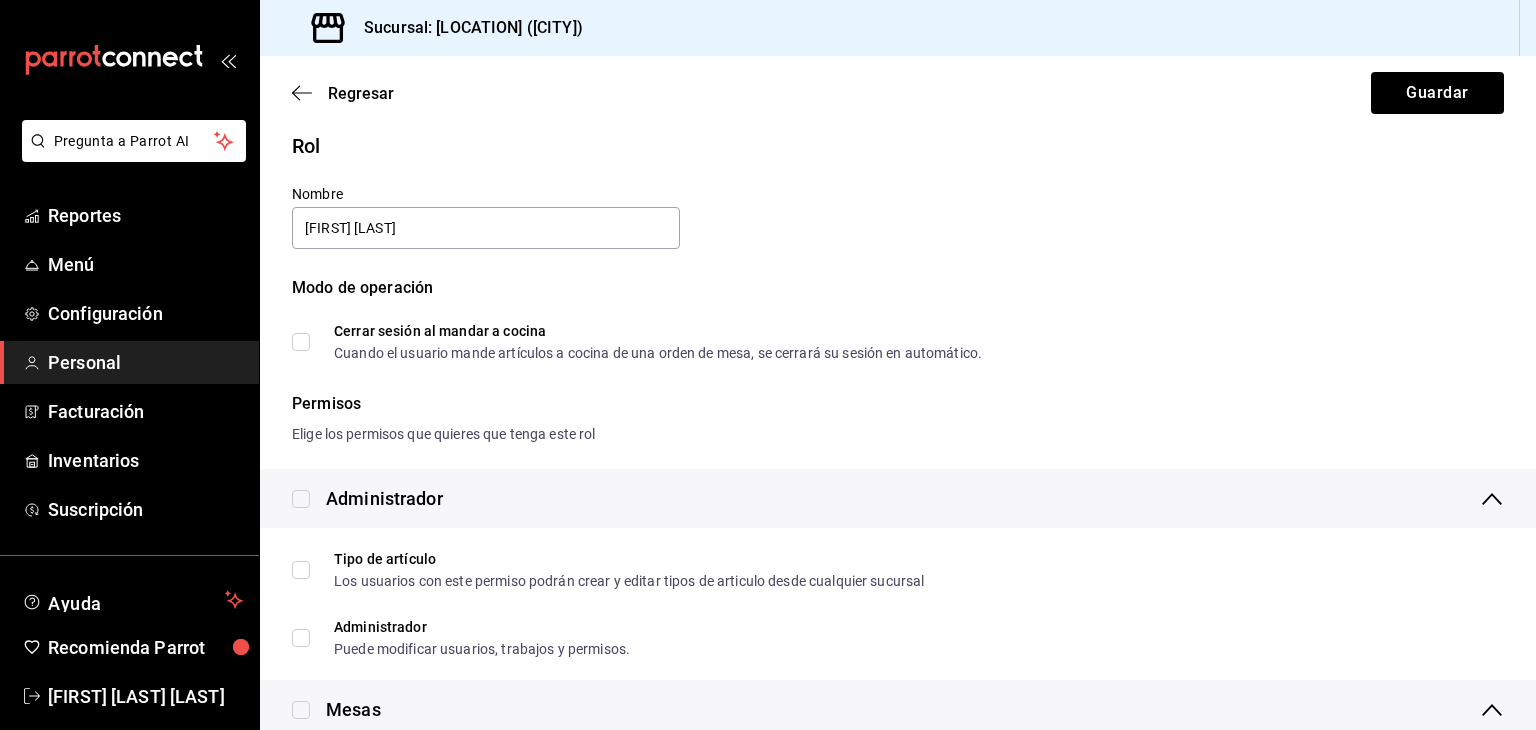 scroll, scrollTop: 0, scrollLeft: 0, axis: both 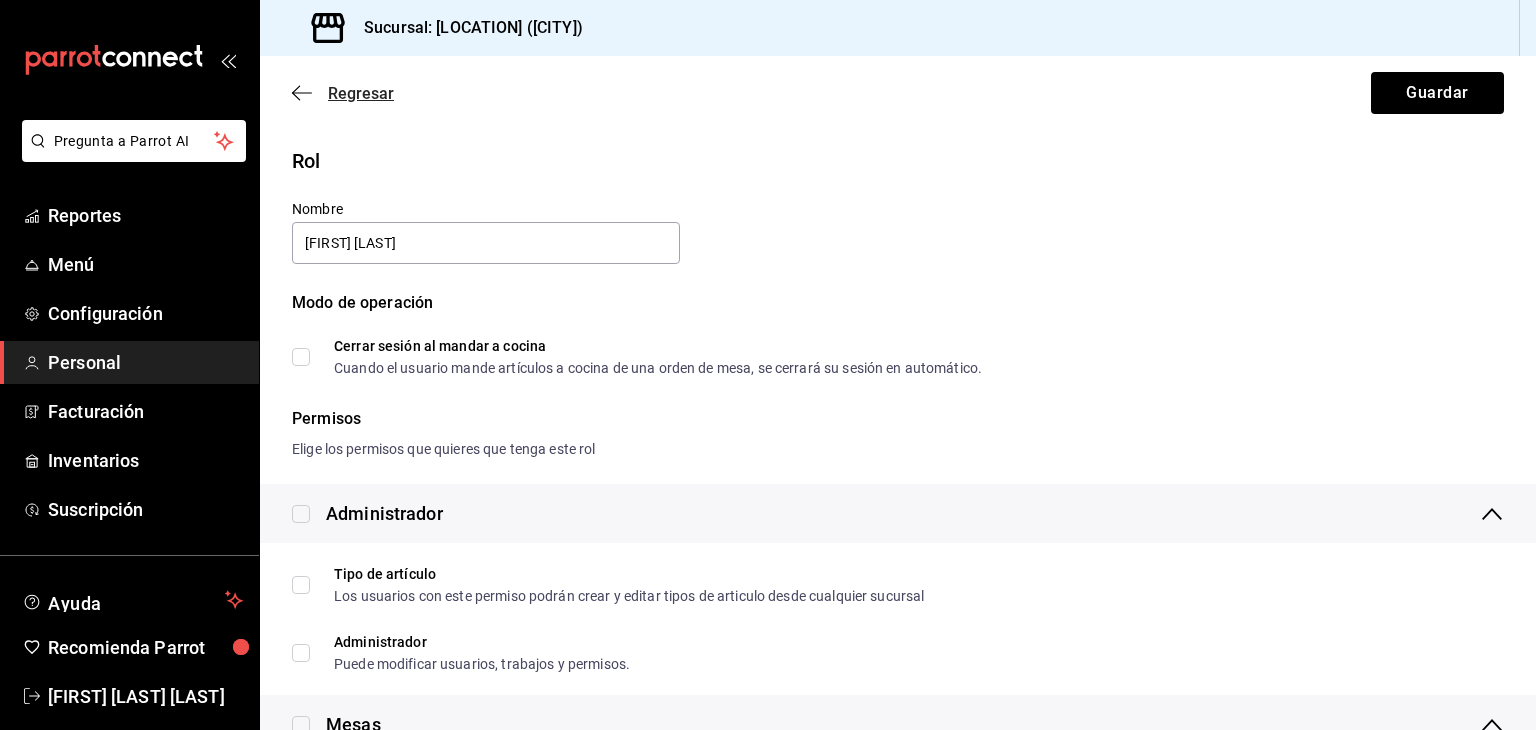 type on "[FIRST] [LAST]" 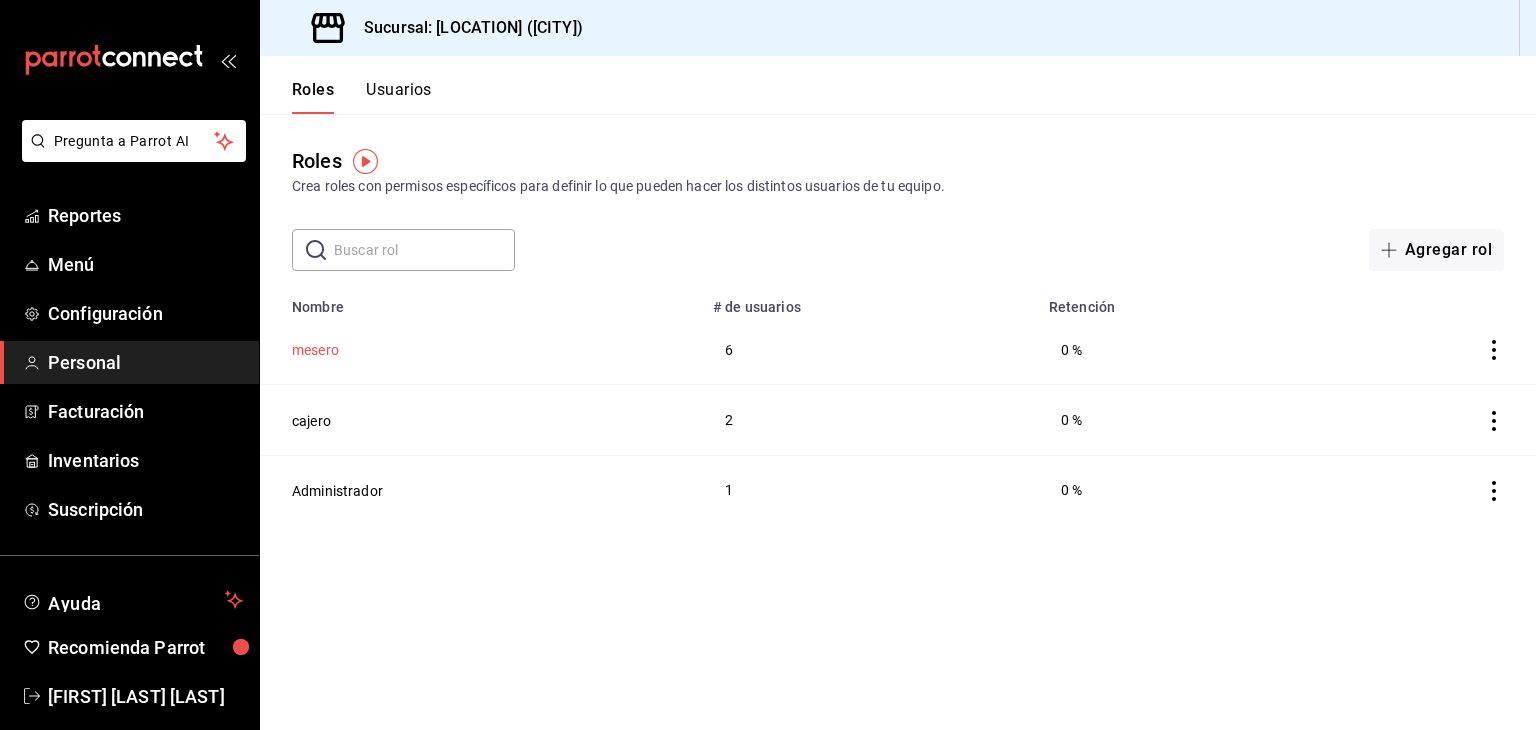 click on "mesero" at bounding box center [315, 350] 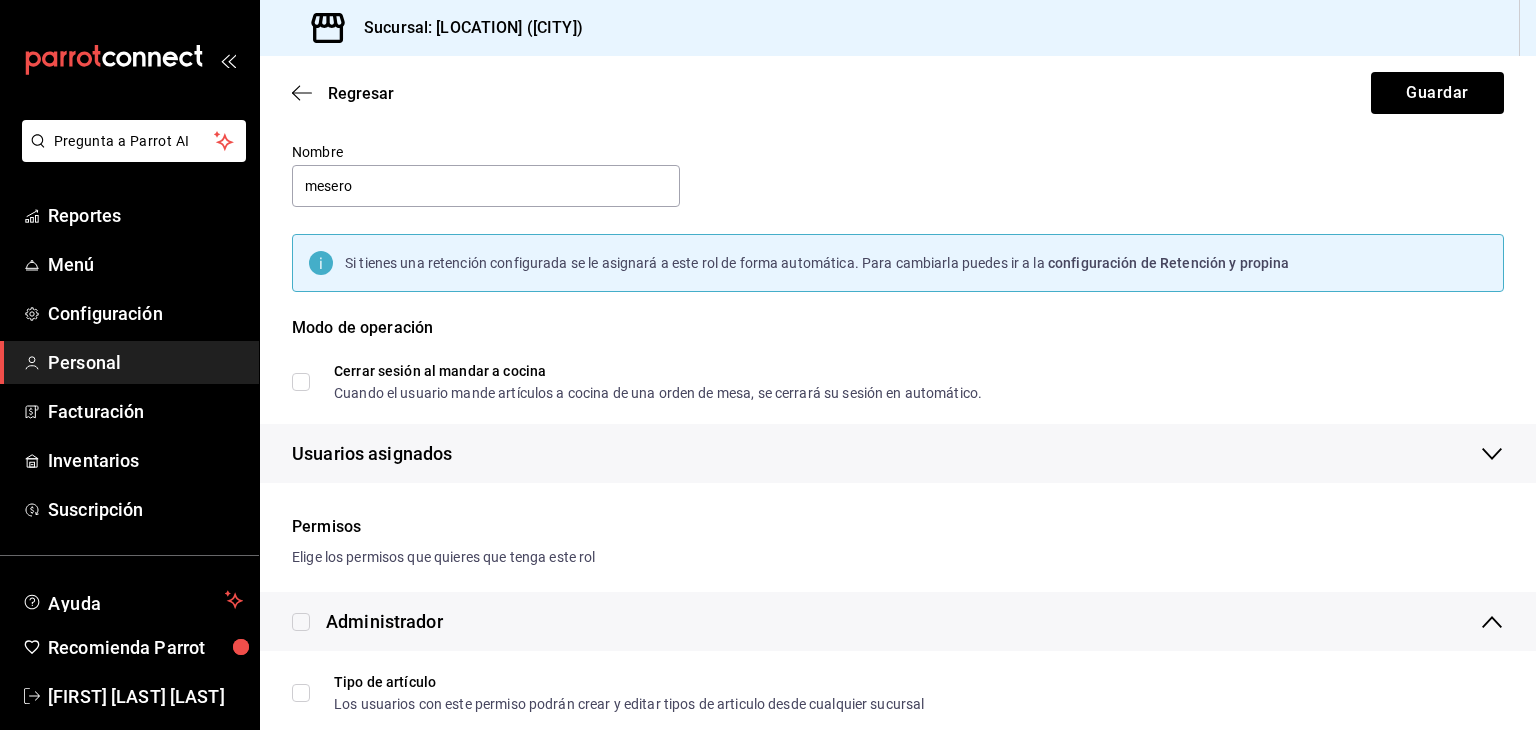 scroll, scrollTop: 0, scrollLeft: 0, axis: both 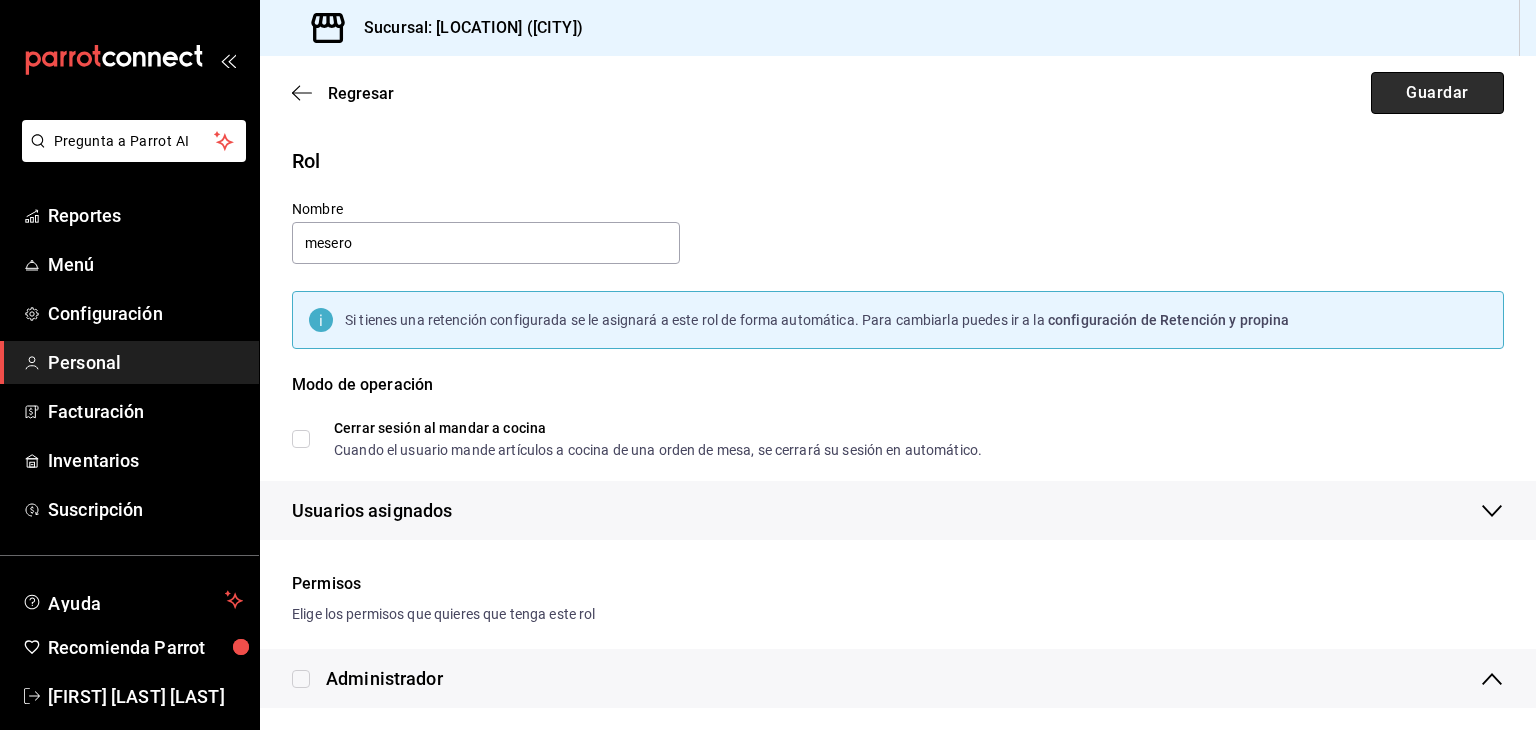 click on "Guardar" at bounding box center [1437, 93] 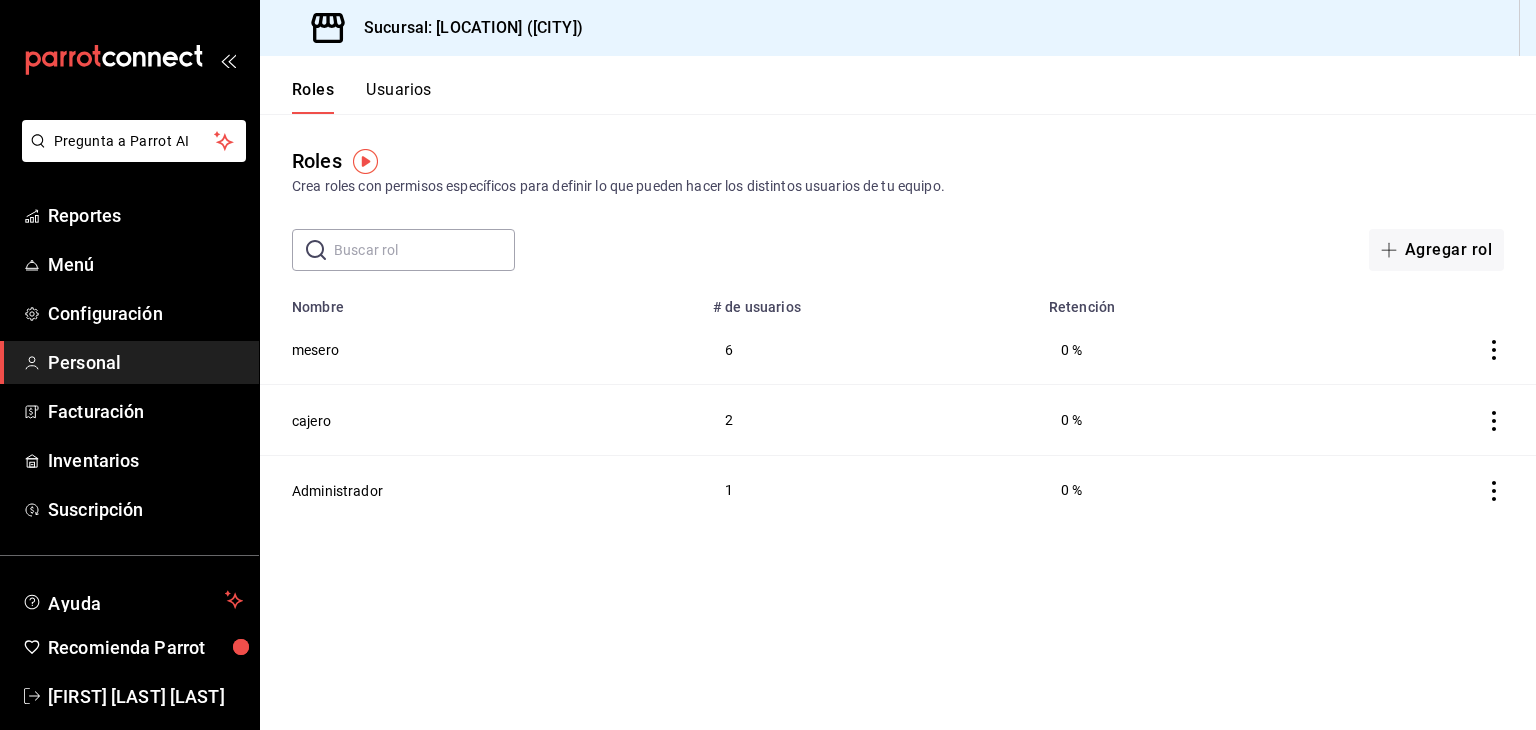 click 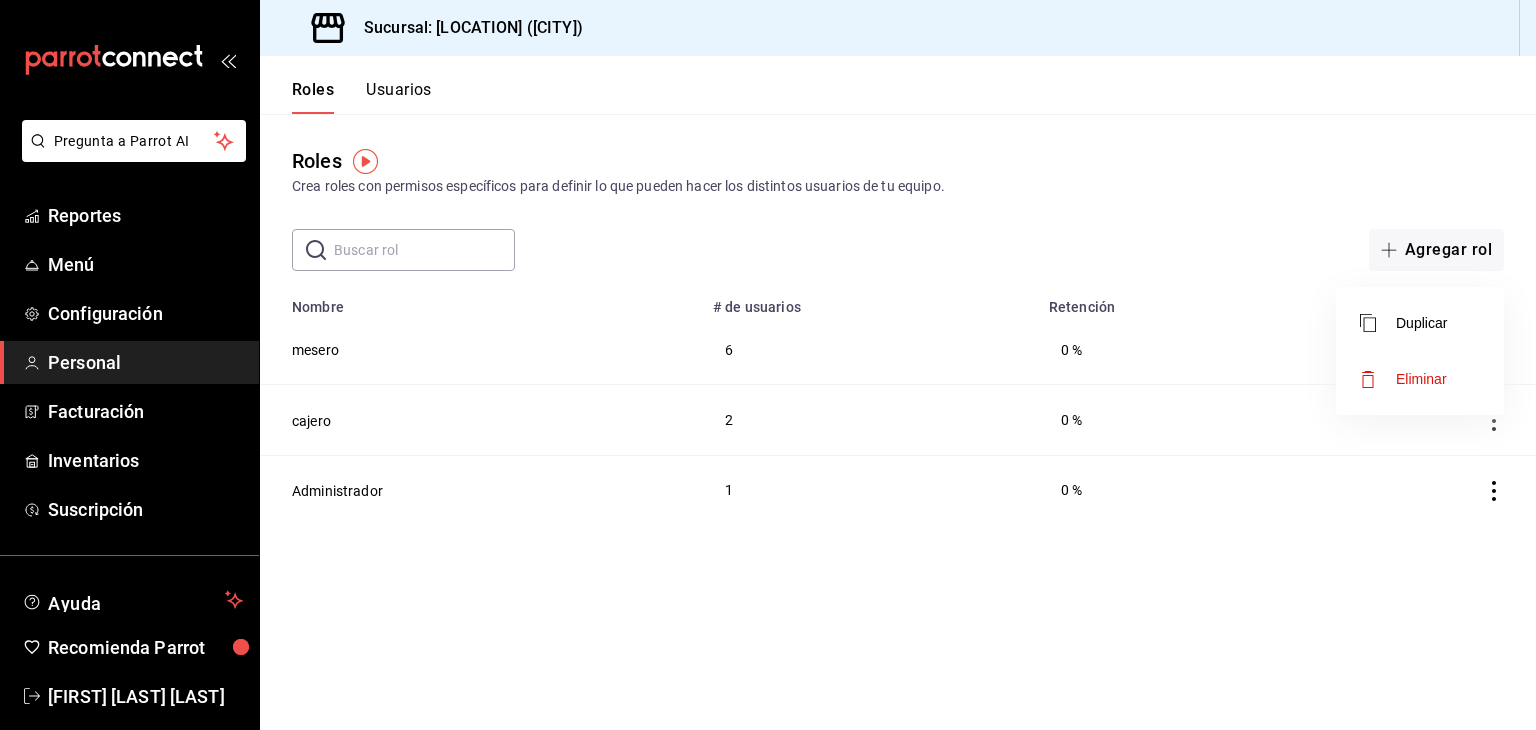 click at bounding box center [768, 365] 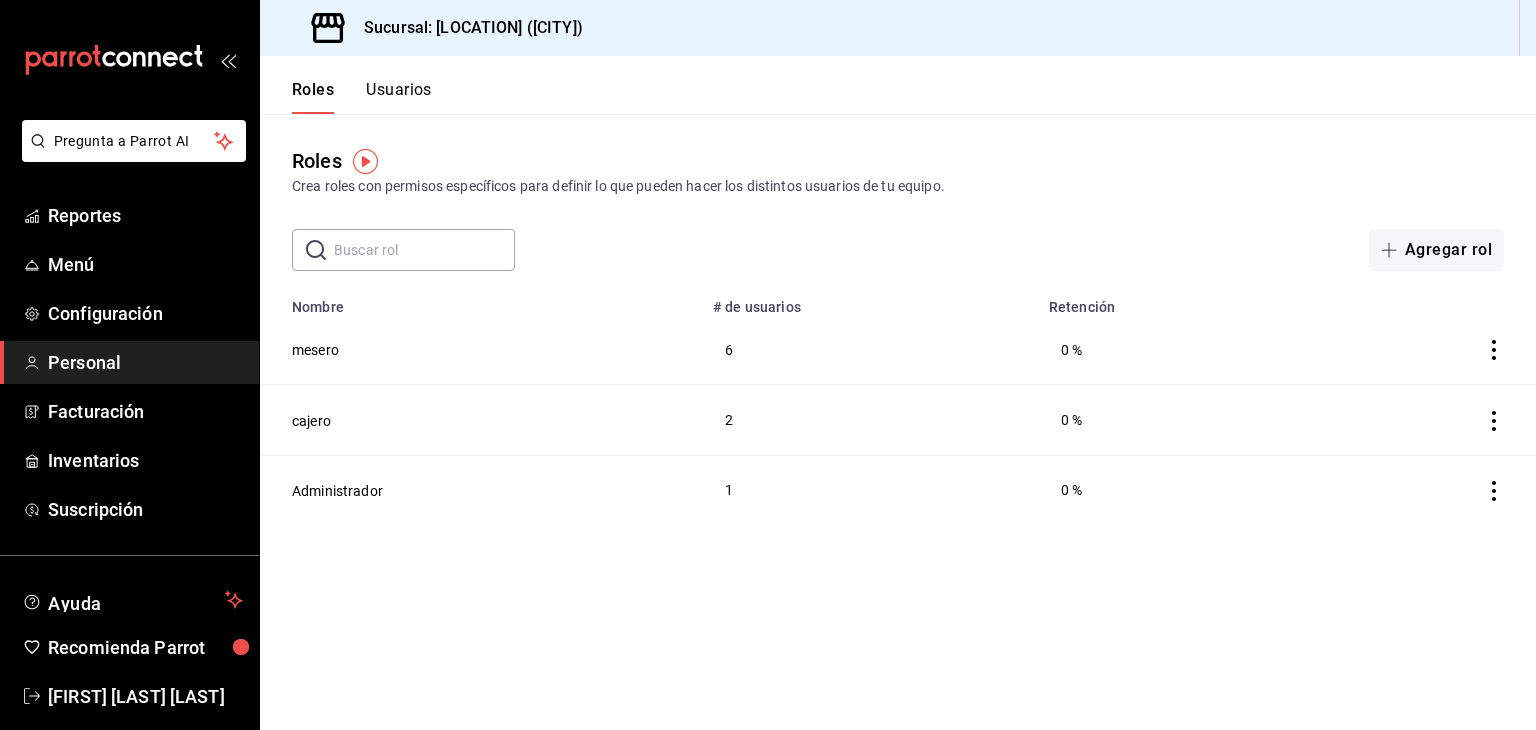 click on "Usuarios" at bounding box center [399, 97] 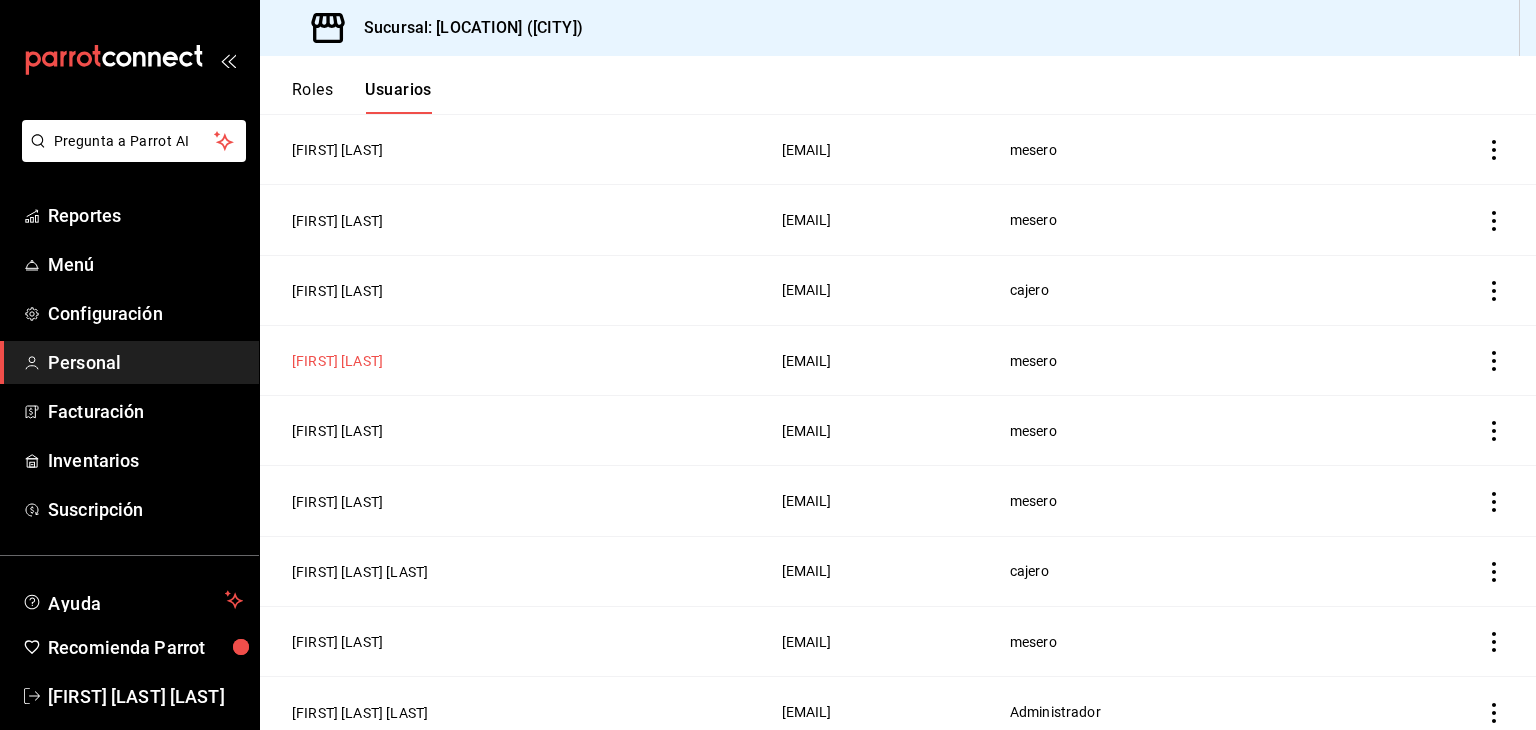scroll, scrollTop: 224, scrollLeft: 0, axis: vertical 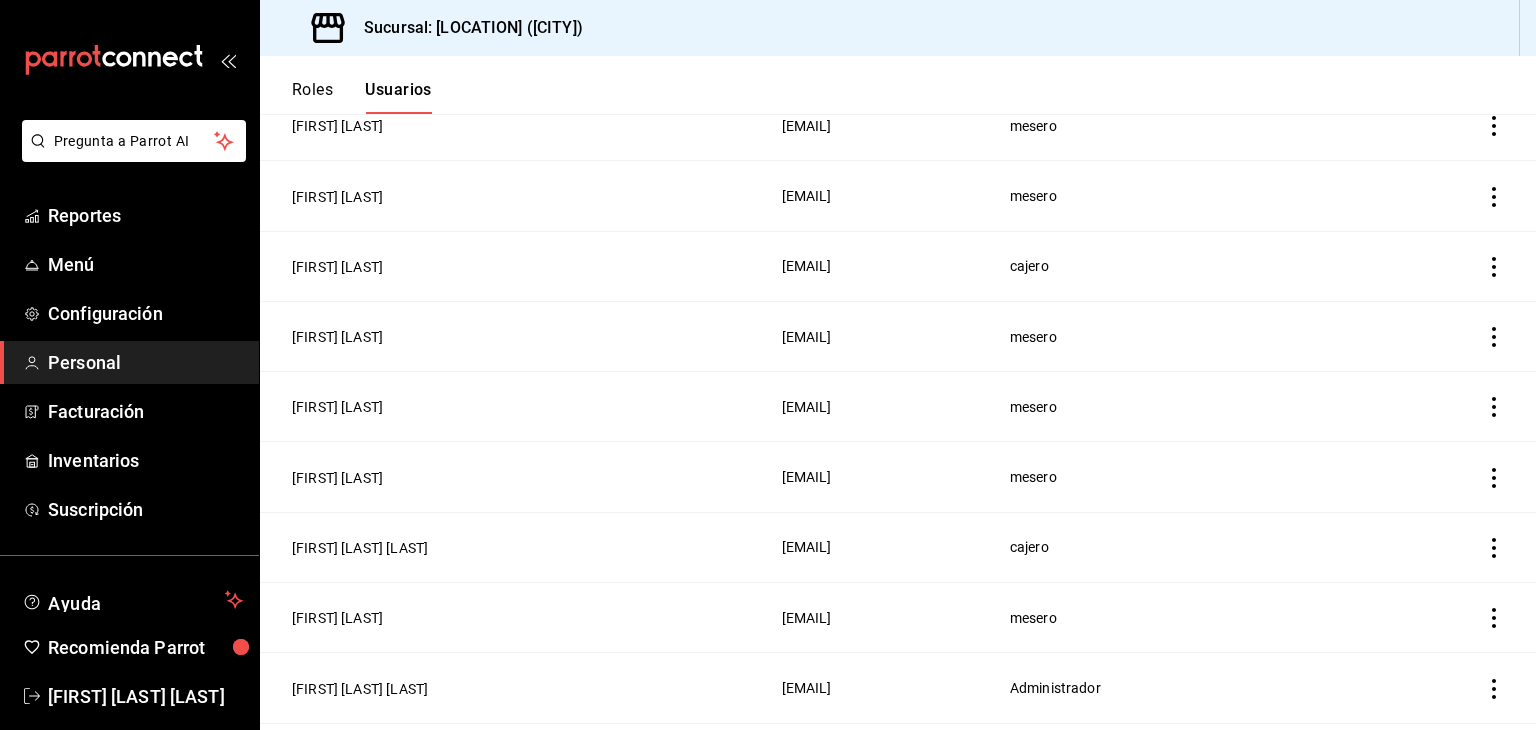 click 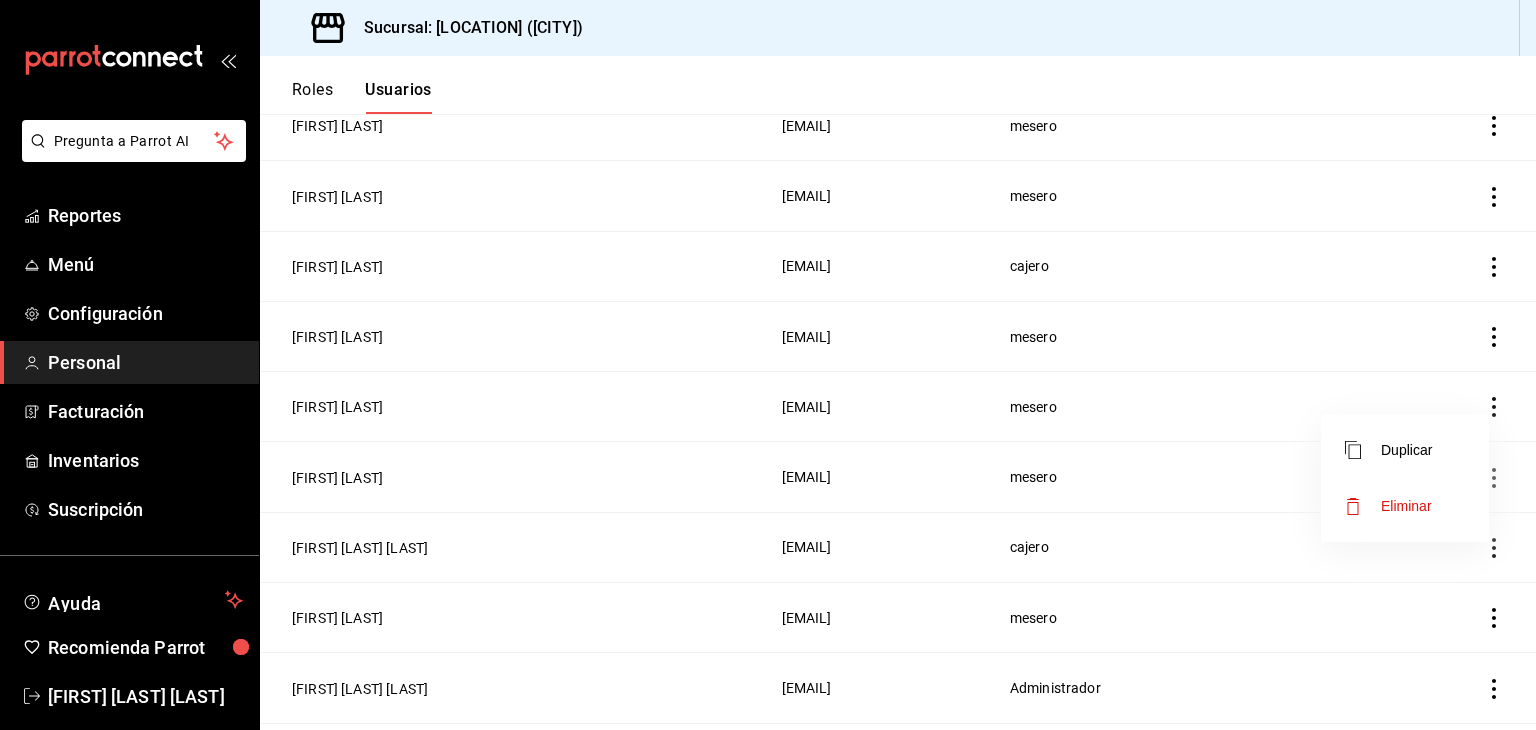 click on "Eliminar" at bounding box center (1405, 506) 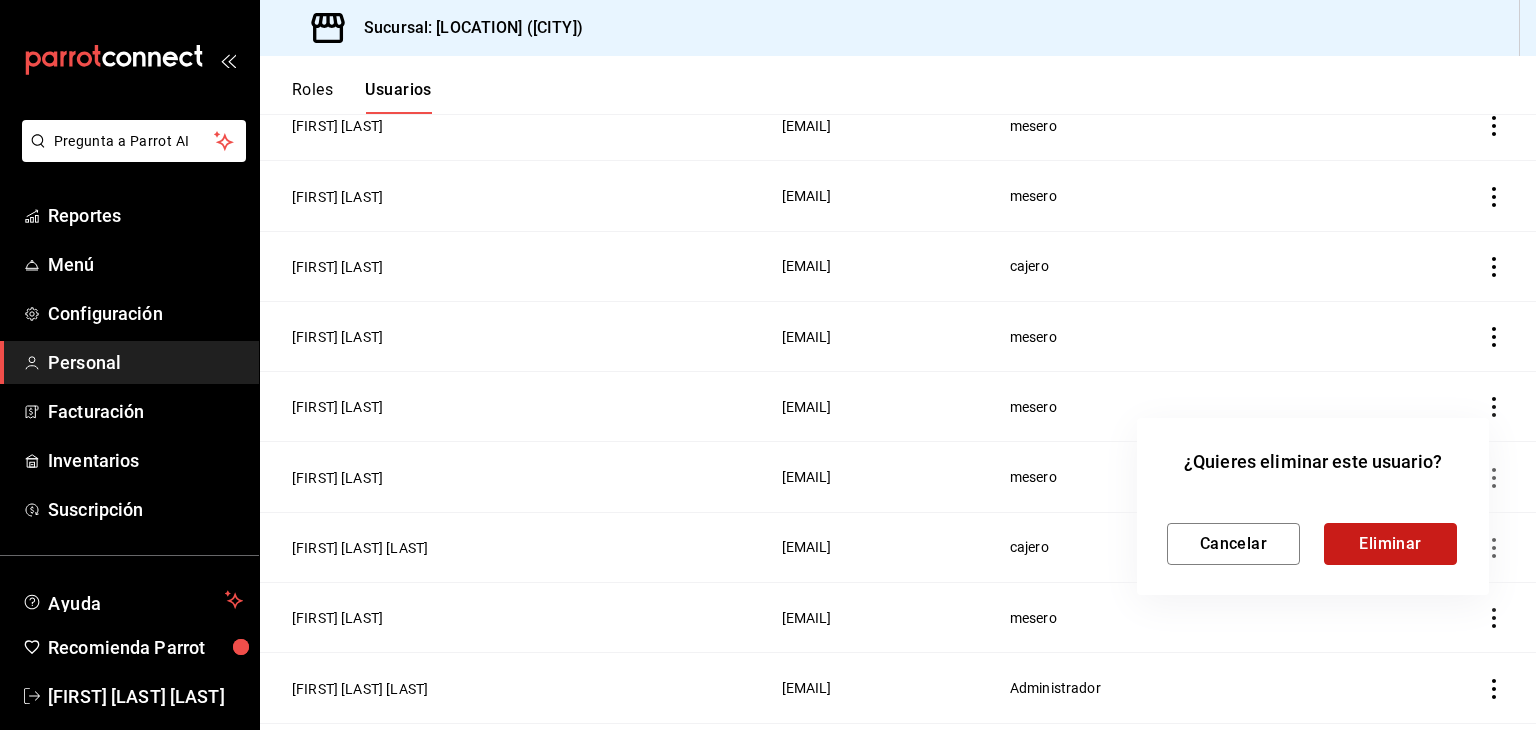 click on "Eliminar" at bounding box center [1390, 544] 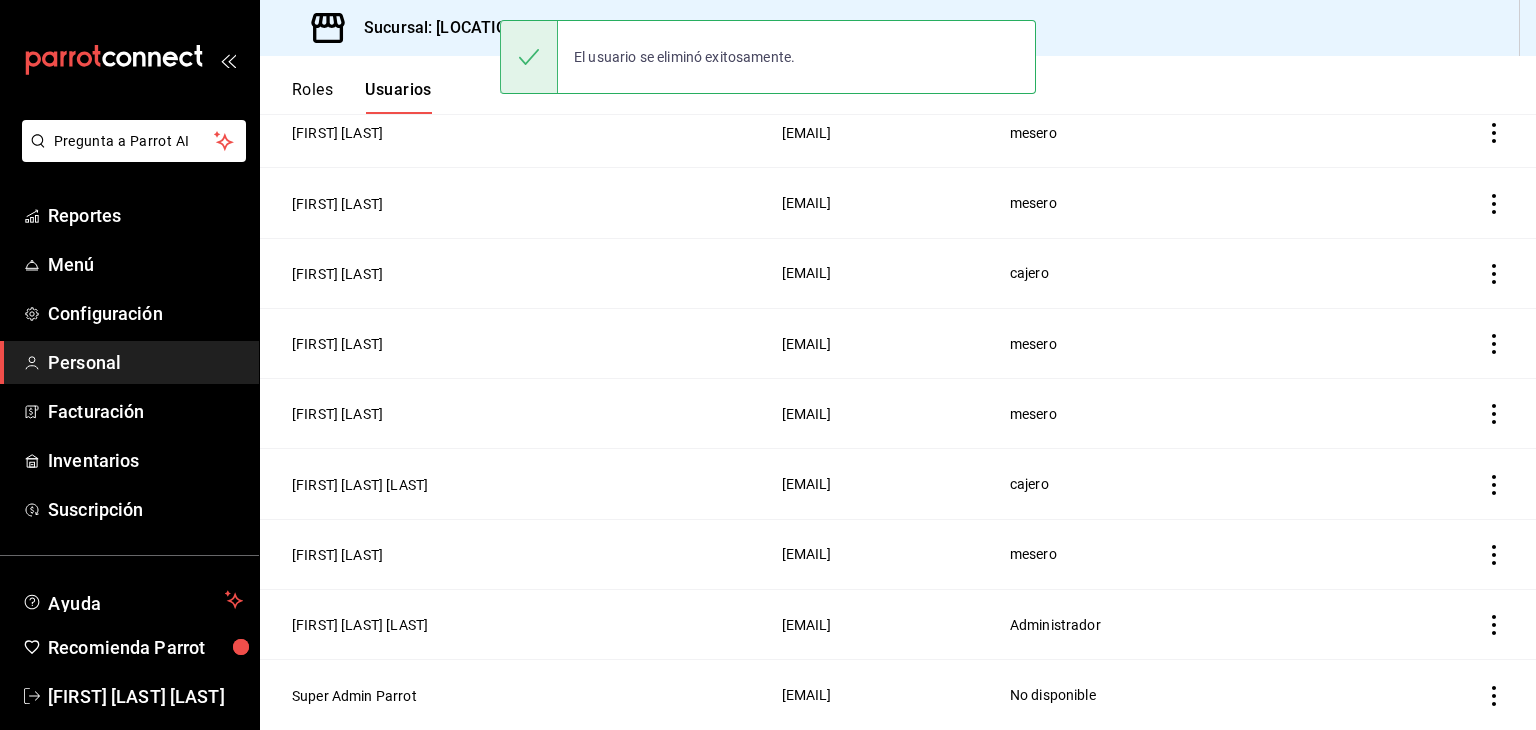 scroll, scrollTop: 218, scrollLeft: 0, axis: vertical 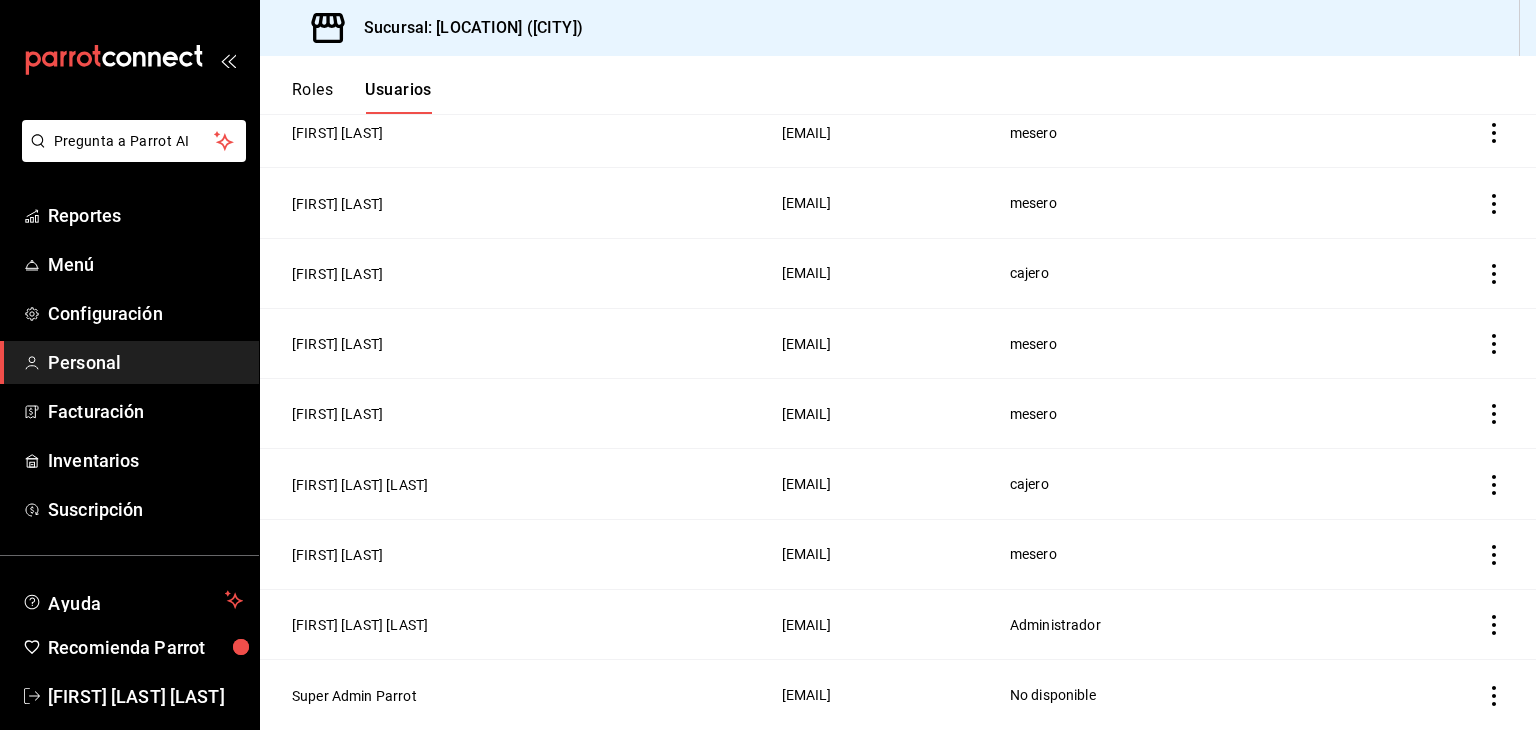 click 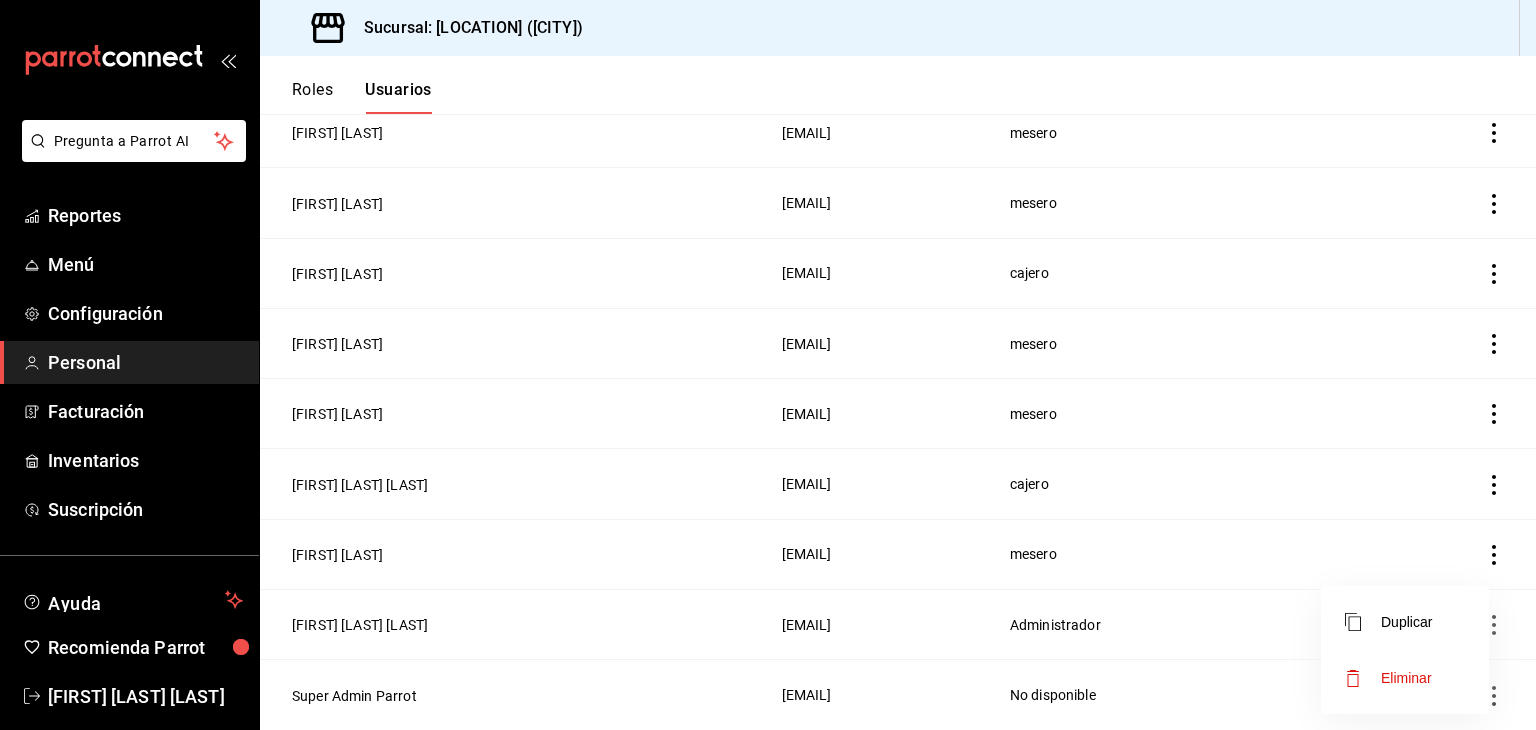 click on "Eliminar" at bounding box center (1406, 678) 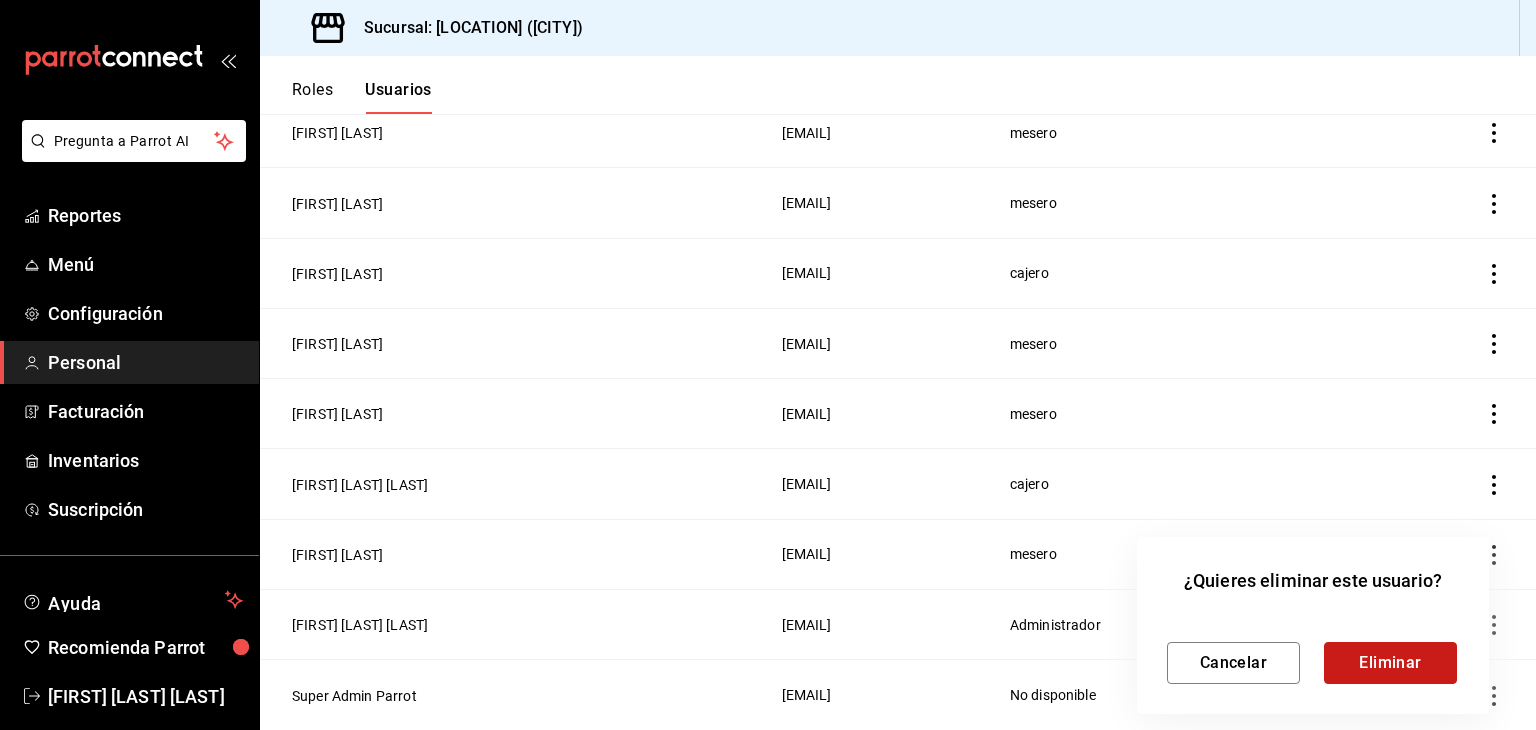 click on "Eliminar" at bounding box center [1390, 663] 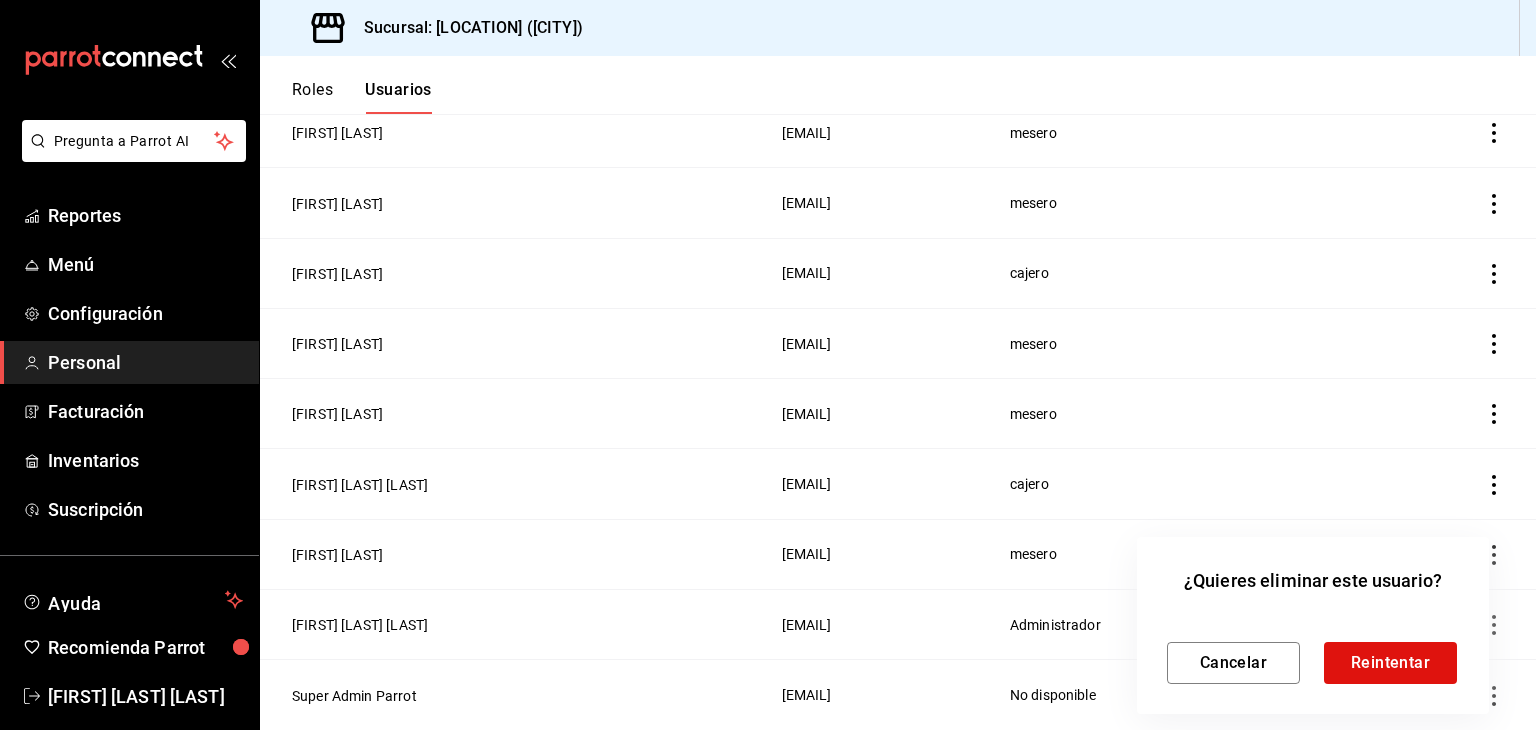 click at bounding box center [768, 365] 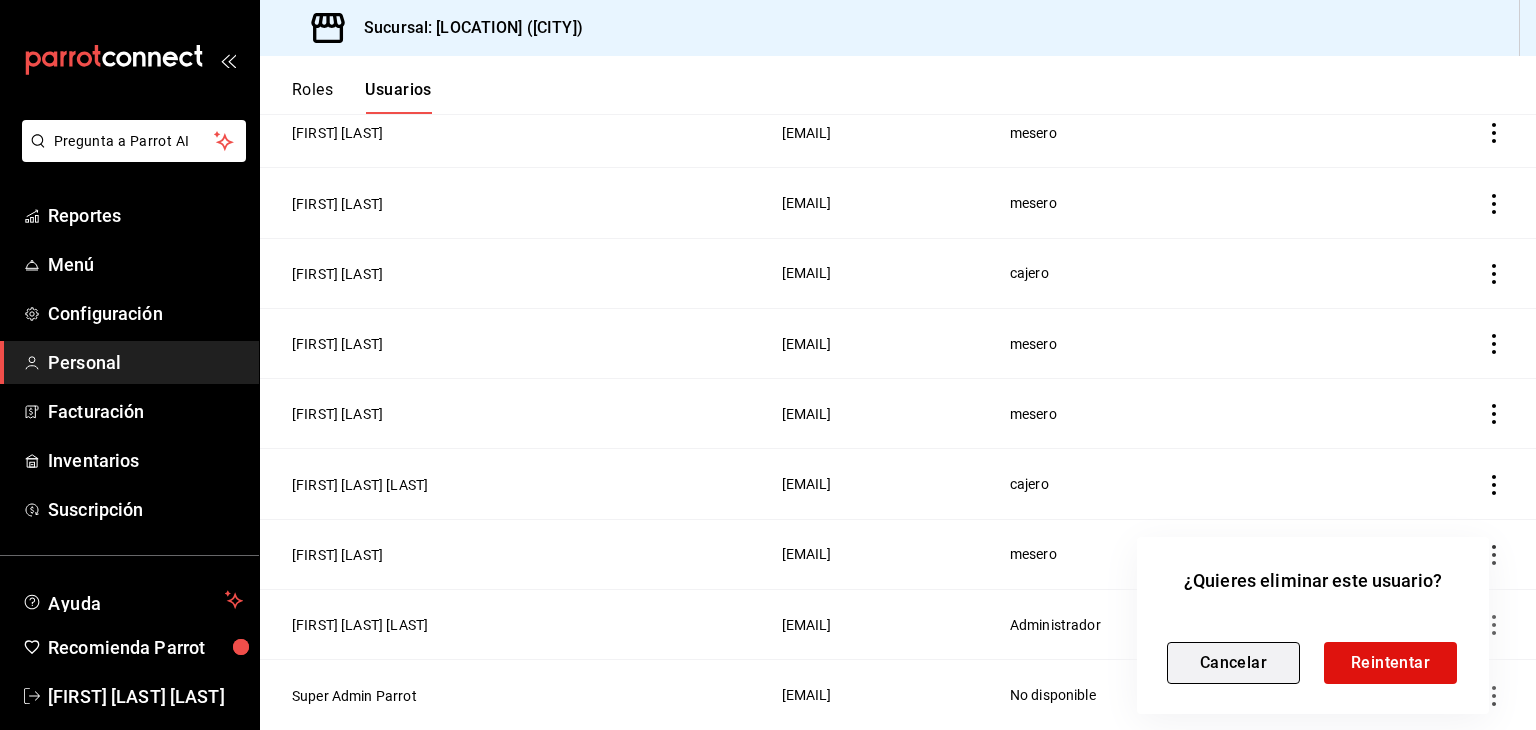 click on "Cancelar" at bounding box center (1233, 663) 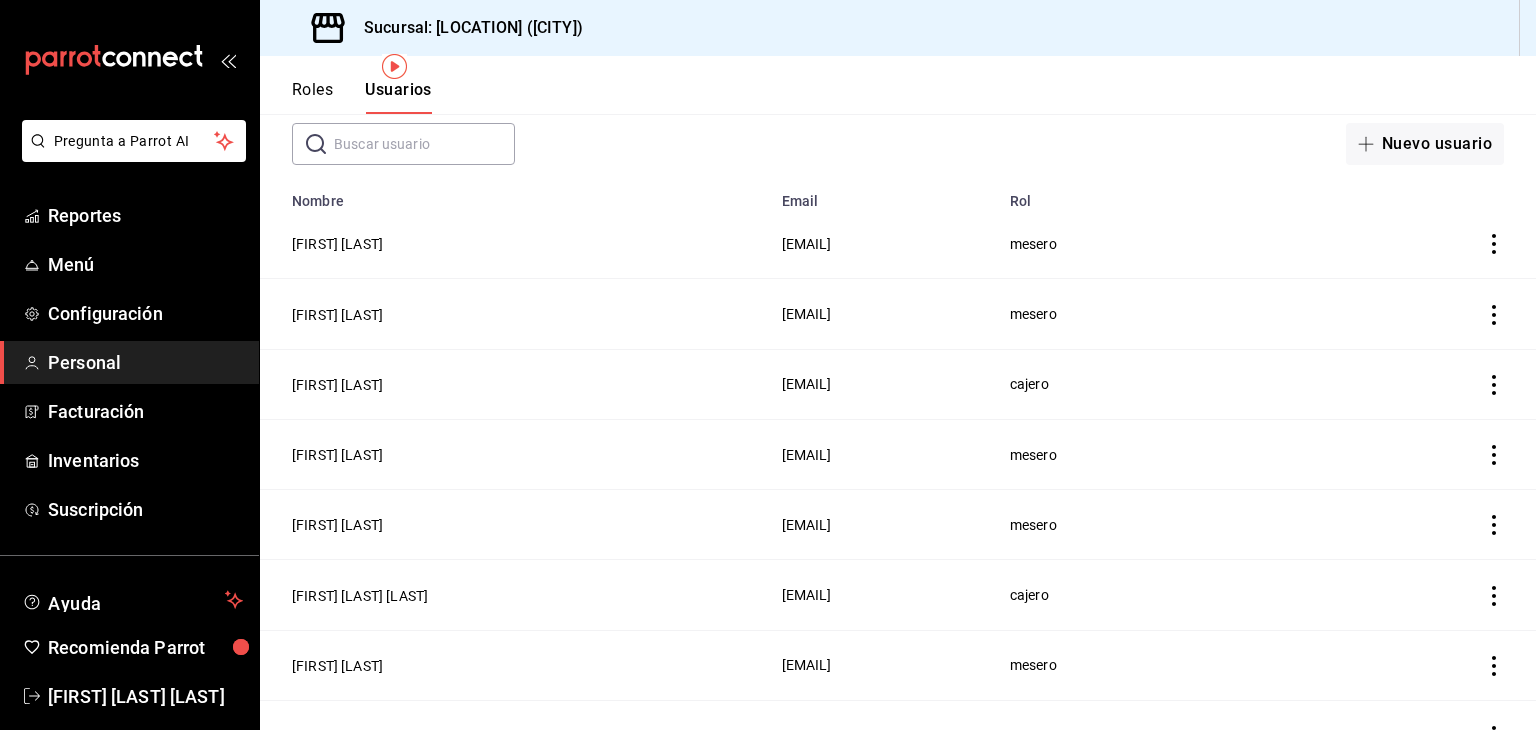 scroll, scrollTop: 93, scrollLeft: 0, axis: vertical 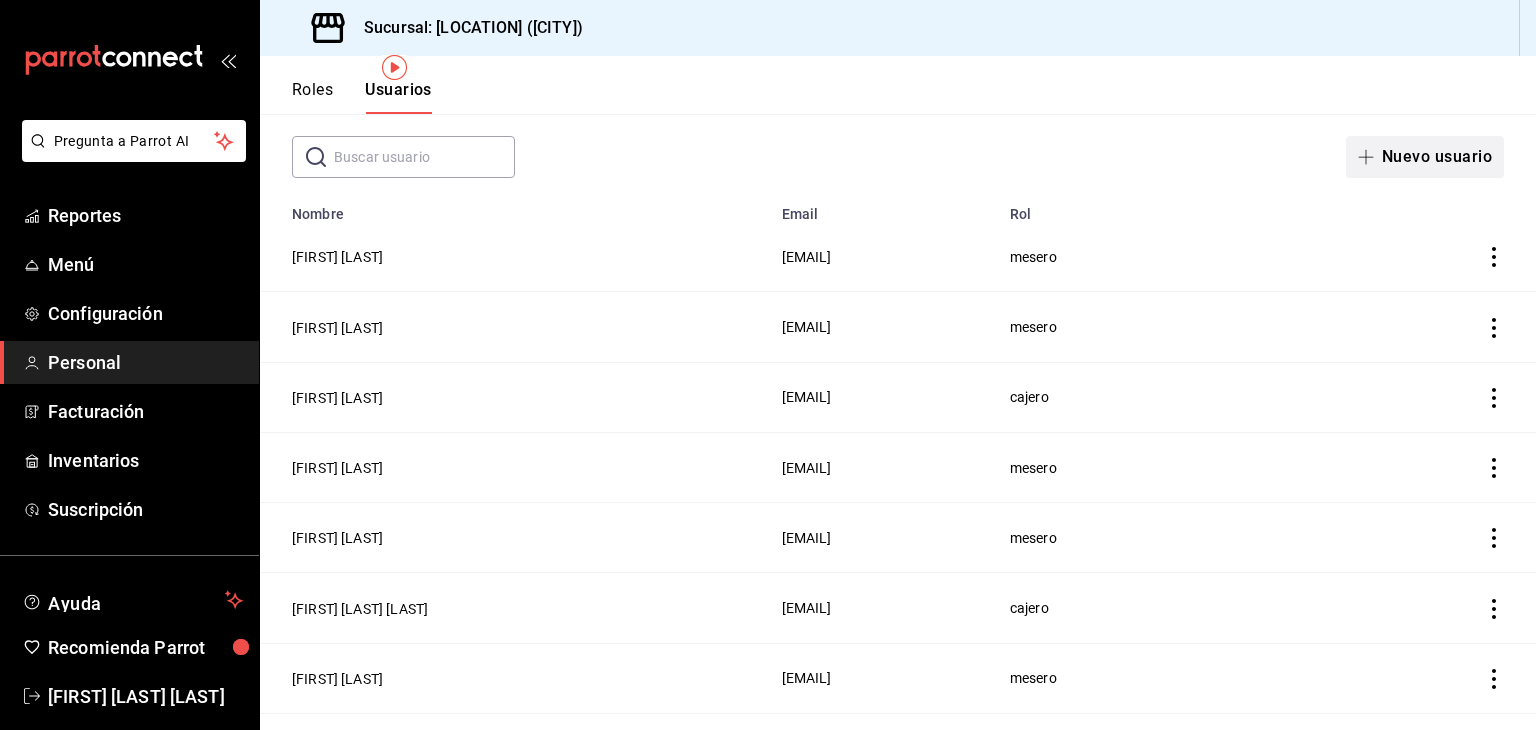 click on "Nuevo usuario" at bounding box center [1425, 157] 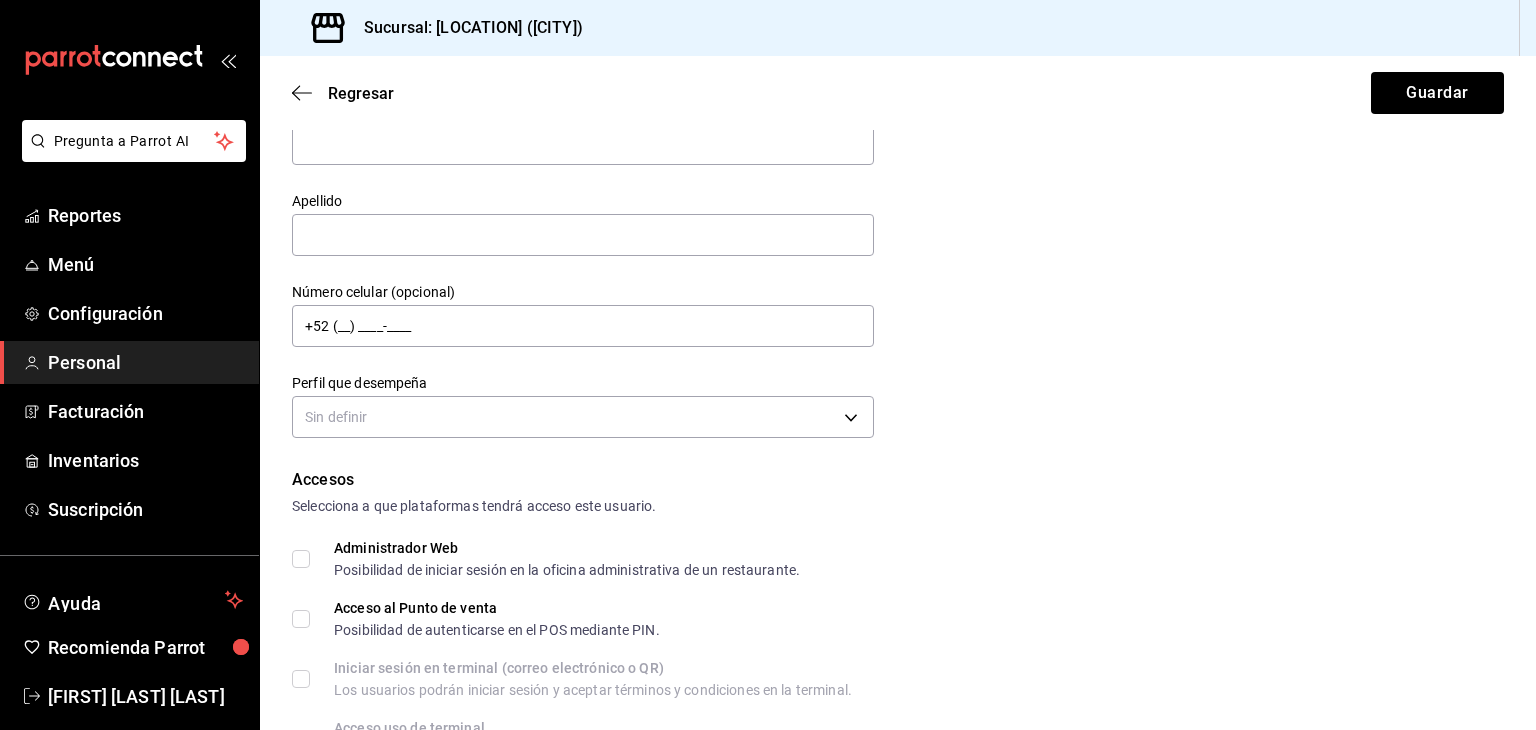 scroll, scrollTop: 0, scrollLeft: 0, axis: both 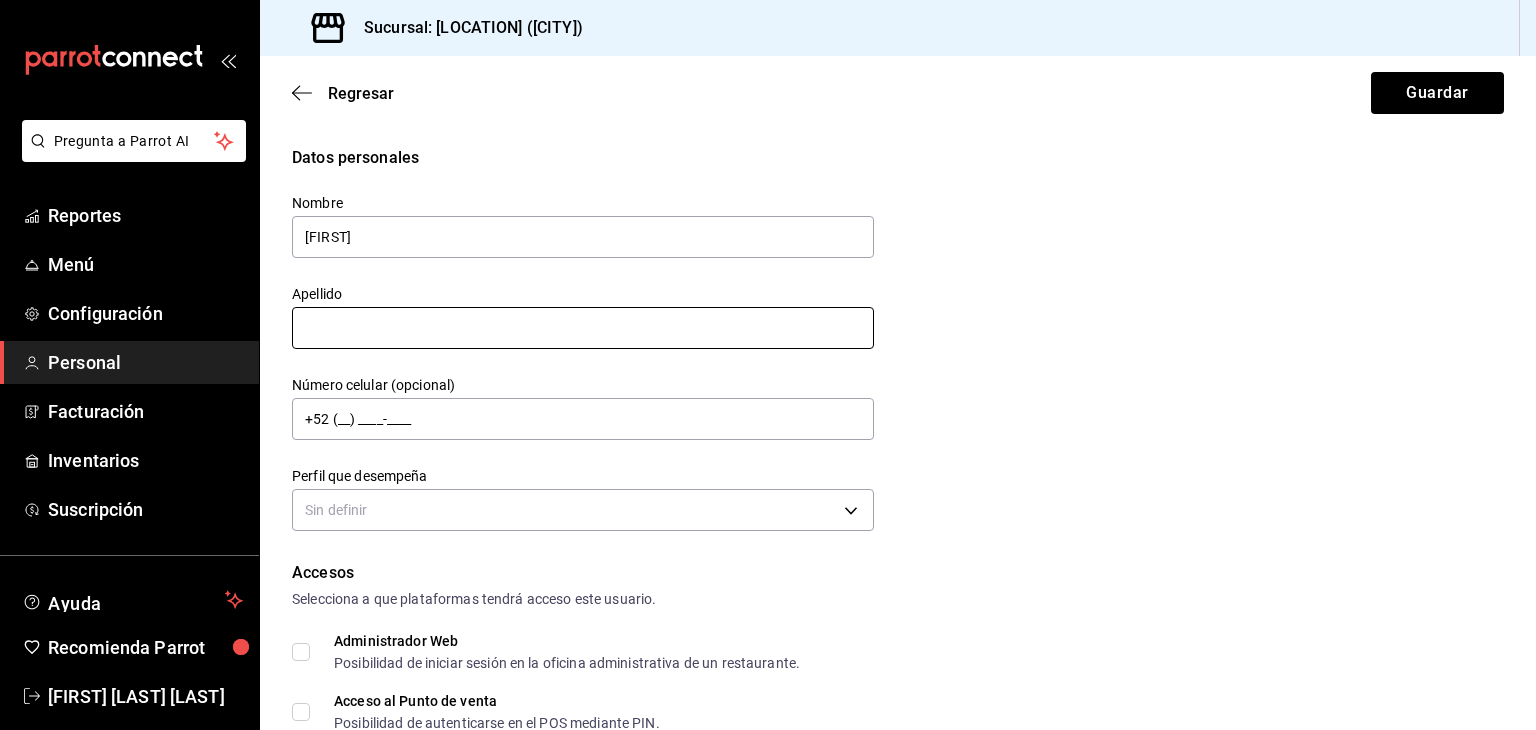 type on "[FIRST]" 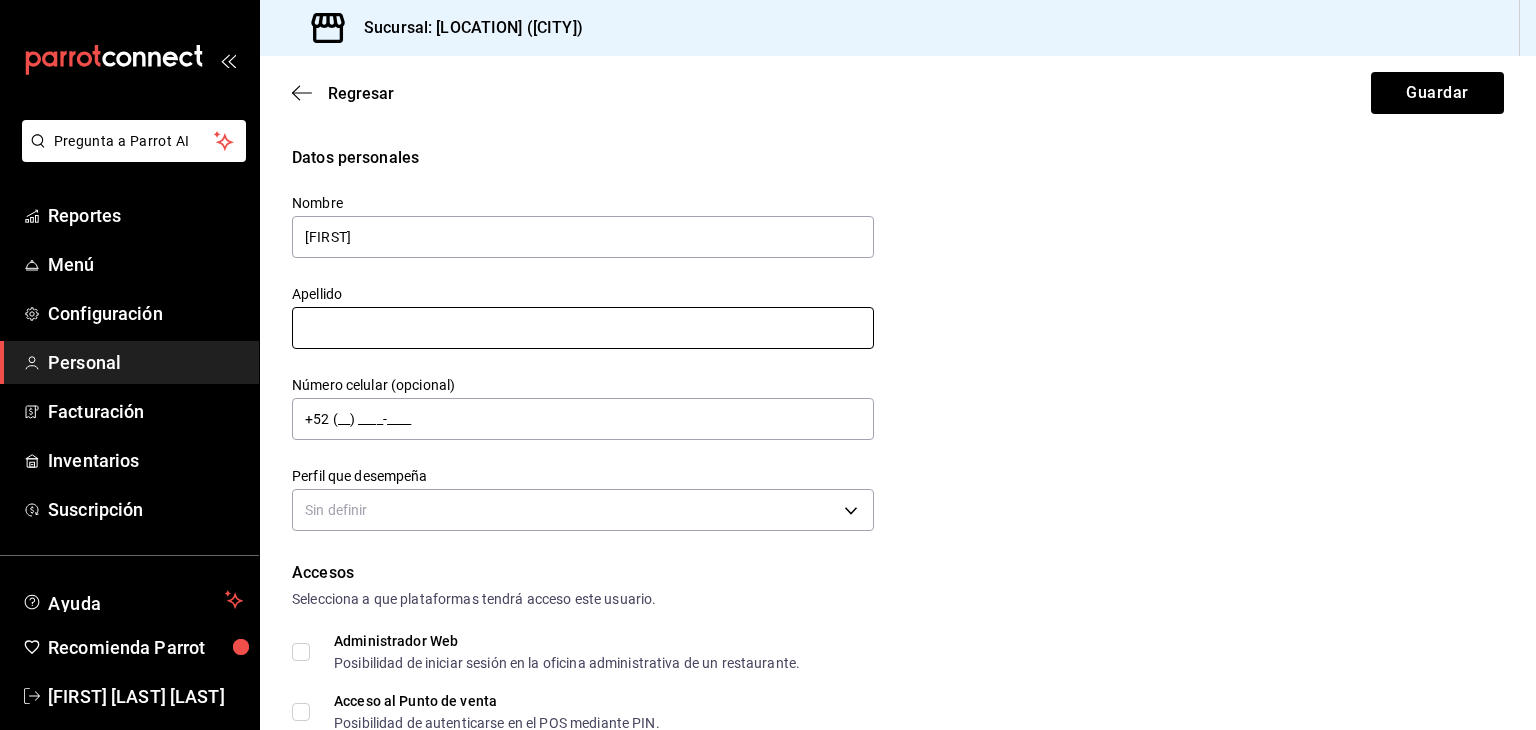 click at bounding box center (583, 328) 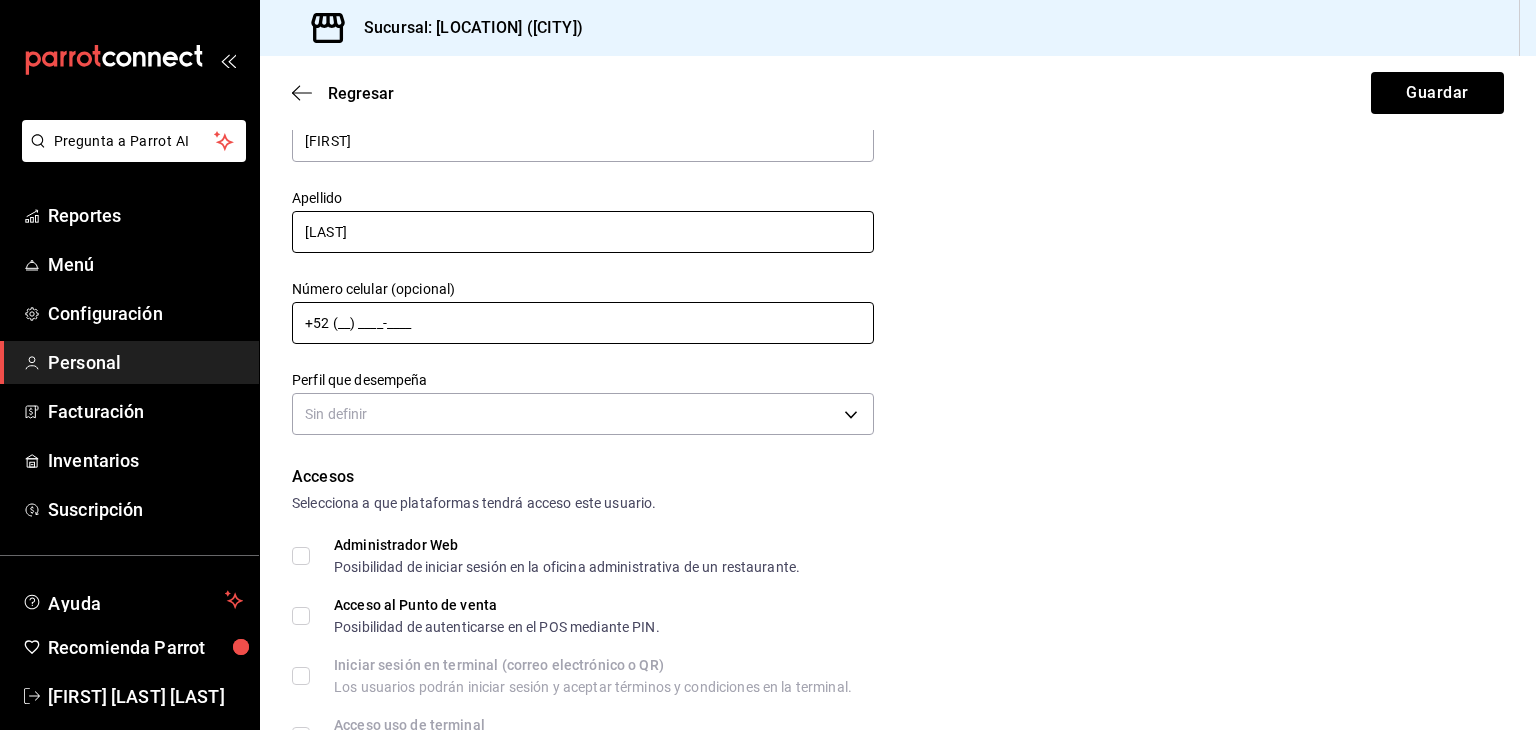 scroll, scrollTop: 100, scrollLeft: 0, axis: vertical 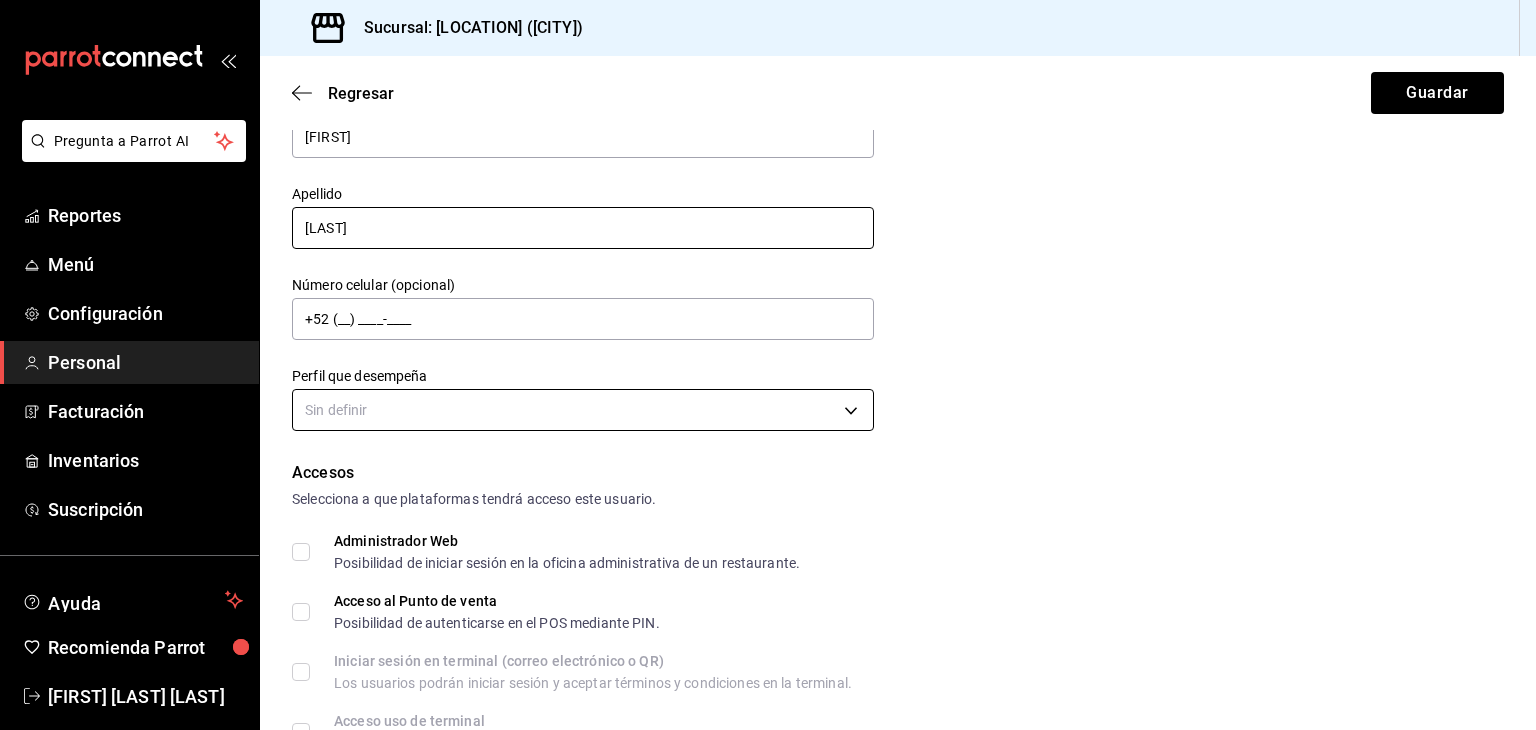 type on "[LAST]" 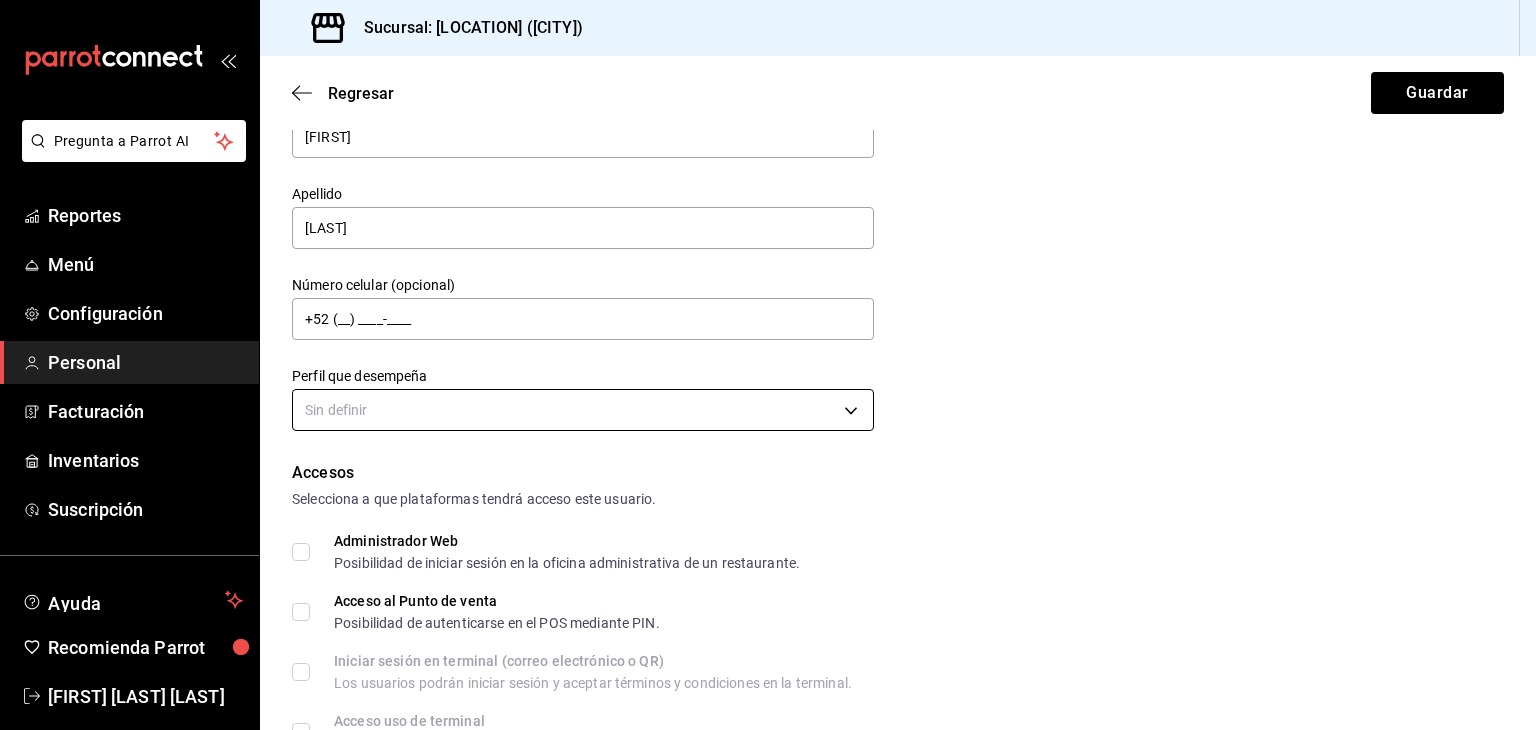 click on "Pregunta a Parrot AI Reportes   Menú   Configuración   Personal   Facturación   Inventarios   Suscripción   Ayuda Recomienda Parrot   [FIRST] [LAST]   Sugerir nueva función   Sucursal: [LOCATION] Regresar Guardar Datos personales Nombre [FIRST] Apellido [LAST] Número celular (opcional) +52 (__) ____-____ Perfil que desempeña Sin definir Accesos Selecciona a que plataformas tendrá acceso este usuario. Administrador Web Posibilidad de iniciar sesión en la oficina administrativa de un restaurante.  Acceso al Punto de venta Posibilidad de autenticarse en el POS mediante PIN.  Iniciar sesión en terminal (correo electrónico o QR) Los usuarios podrán iniciar sesión y aceptar términos y condiciones en la terminal. Acceso uso de terminal Los usuarios podrán acceder y utilizar la terminal para visualizar y procesar pagos de sus órdenes. Correo electrónico Se volverá obligatorio al tener ciertos accesos activados. Contraseña Contraseña Repetir contraseña Repetir contraseña PIN" at bounding box center [768, 365] 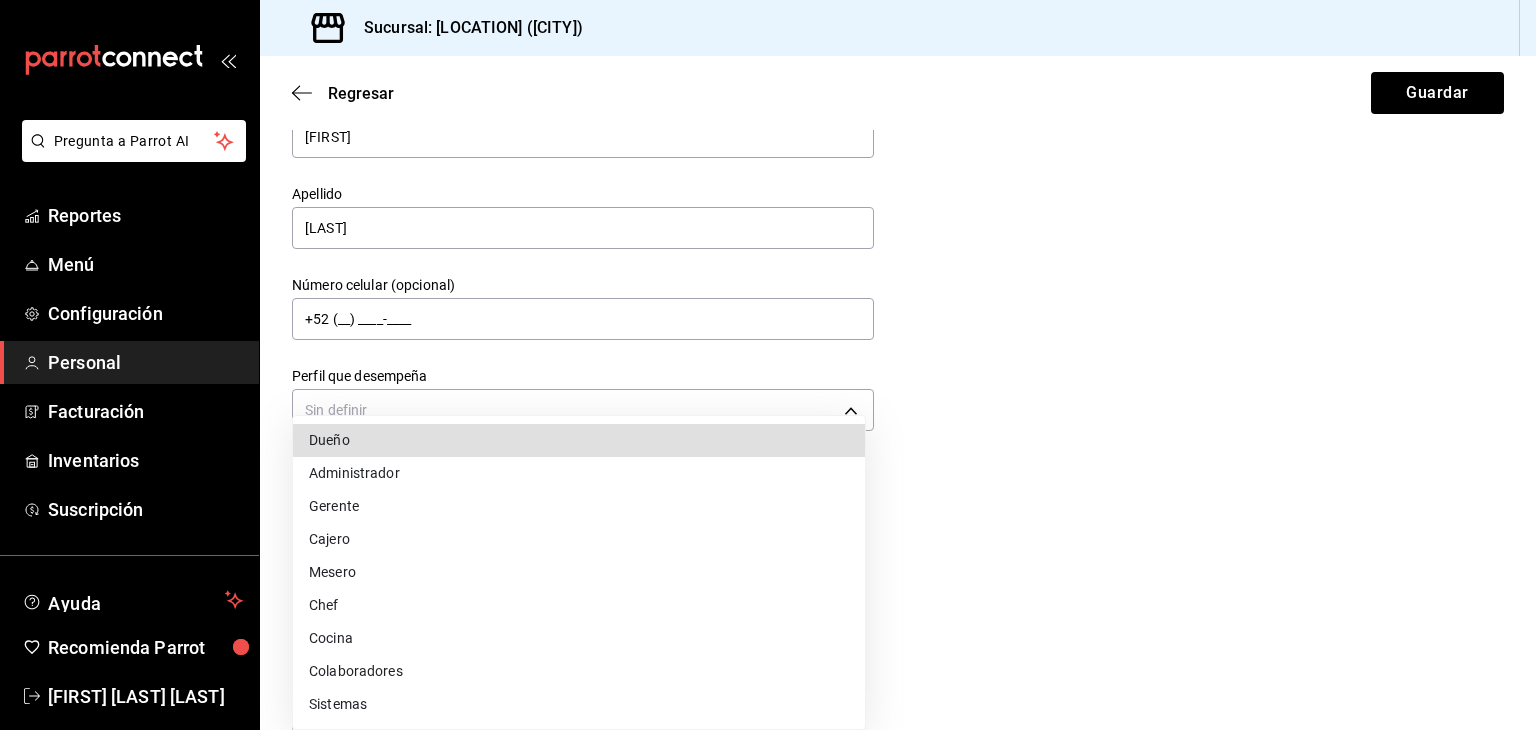click on "Mesero" at bounding box center (579, 572) 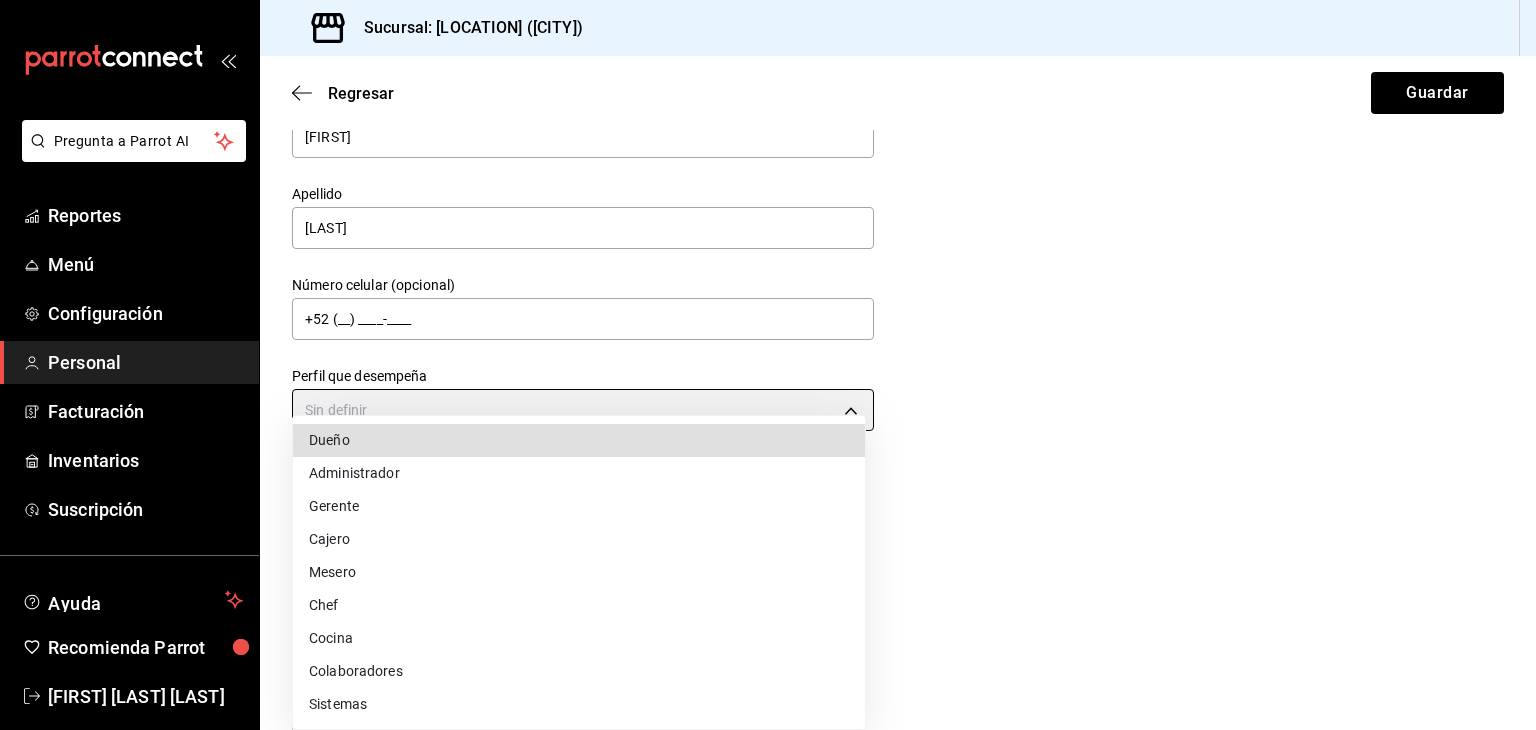type on "WAITER" 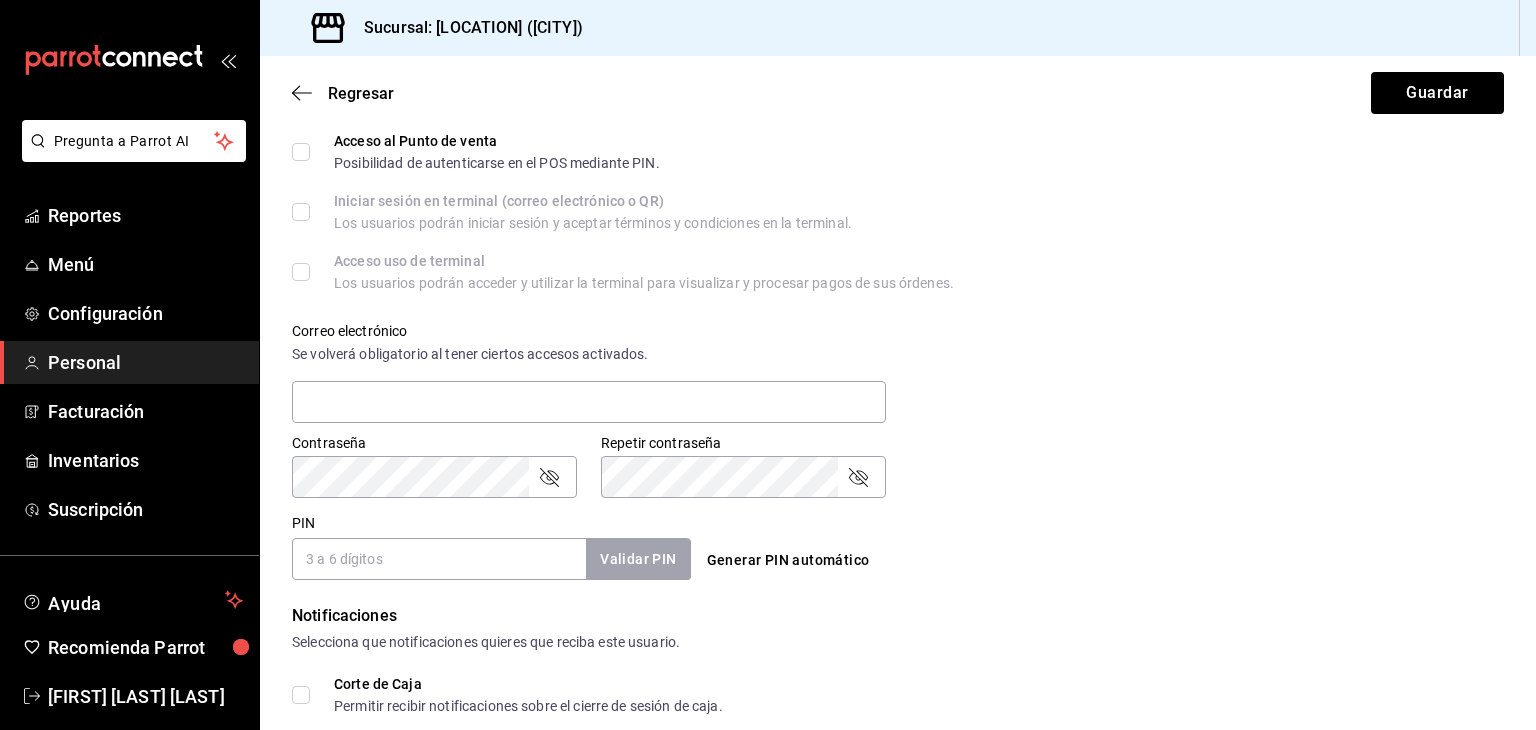 scroll, scrollTop: 628, scrollLeft: 0, axis: vertical 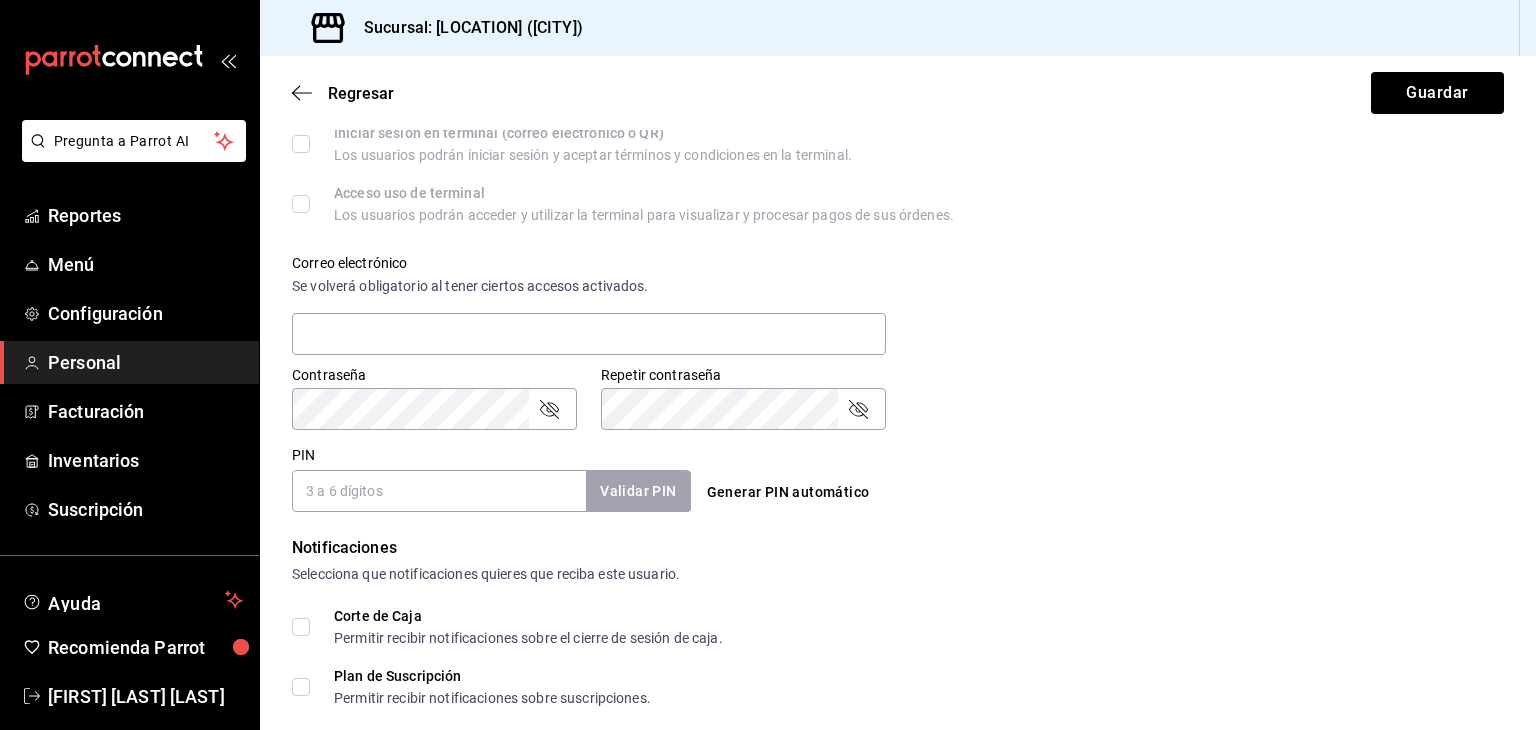 click on "PIN" at bounding box center [439, 491] 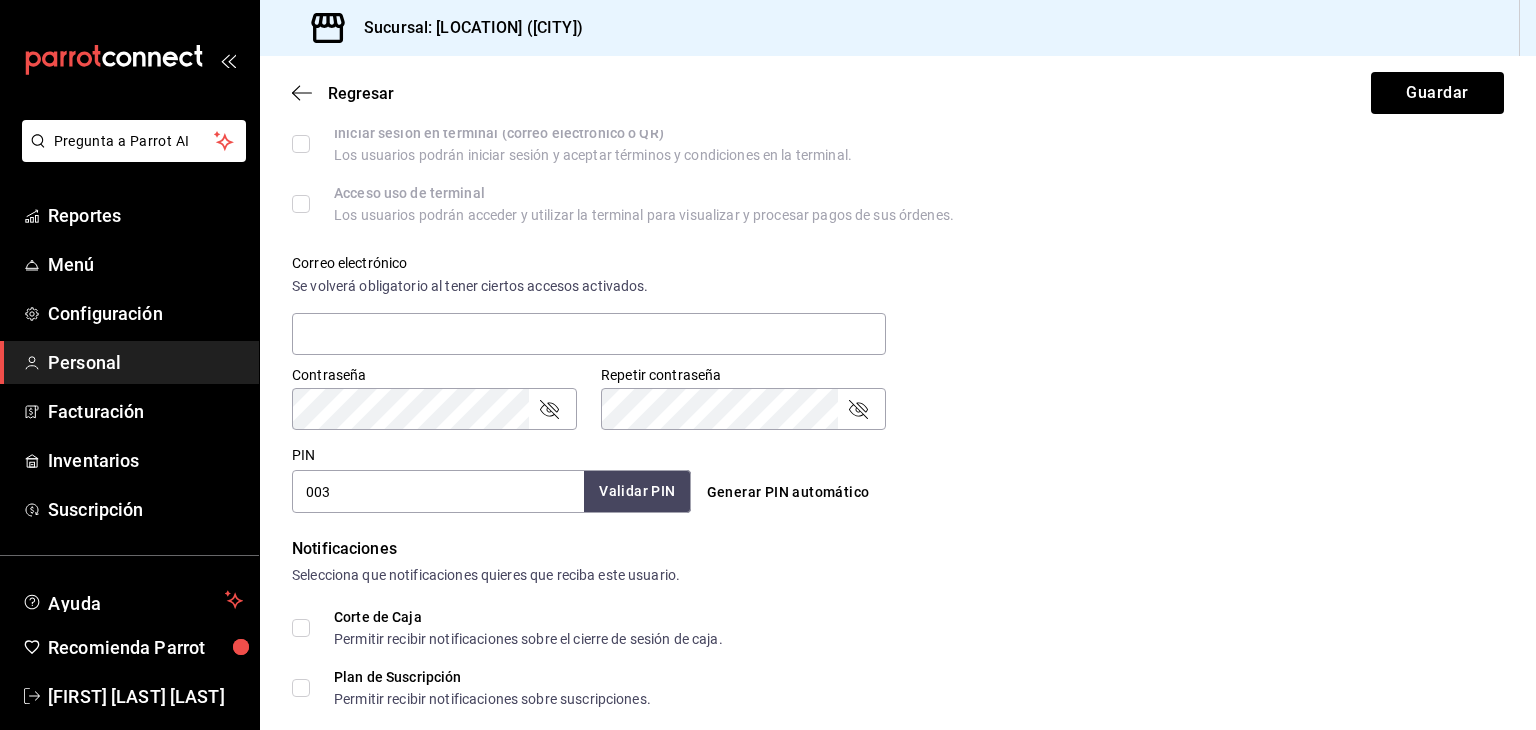click on "Validar PIN" at bounding box center (637, 491) 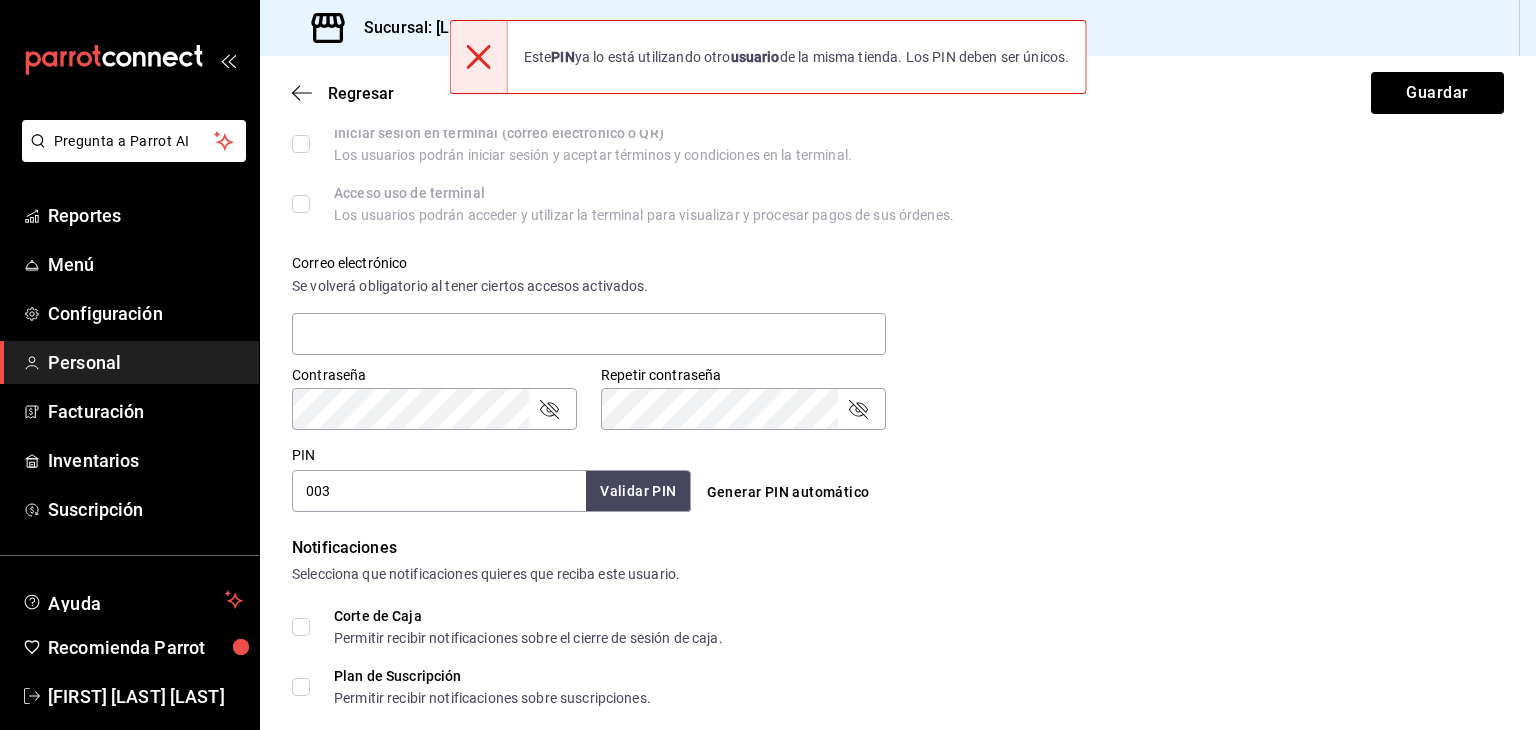 click on "003" at bounding box center (439, 491) 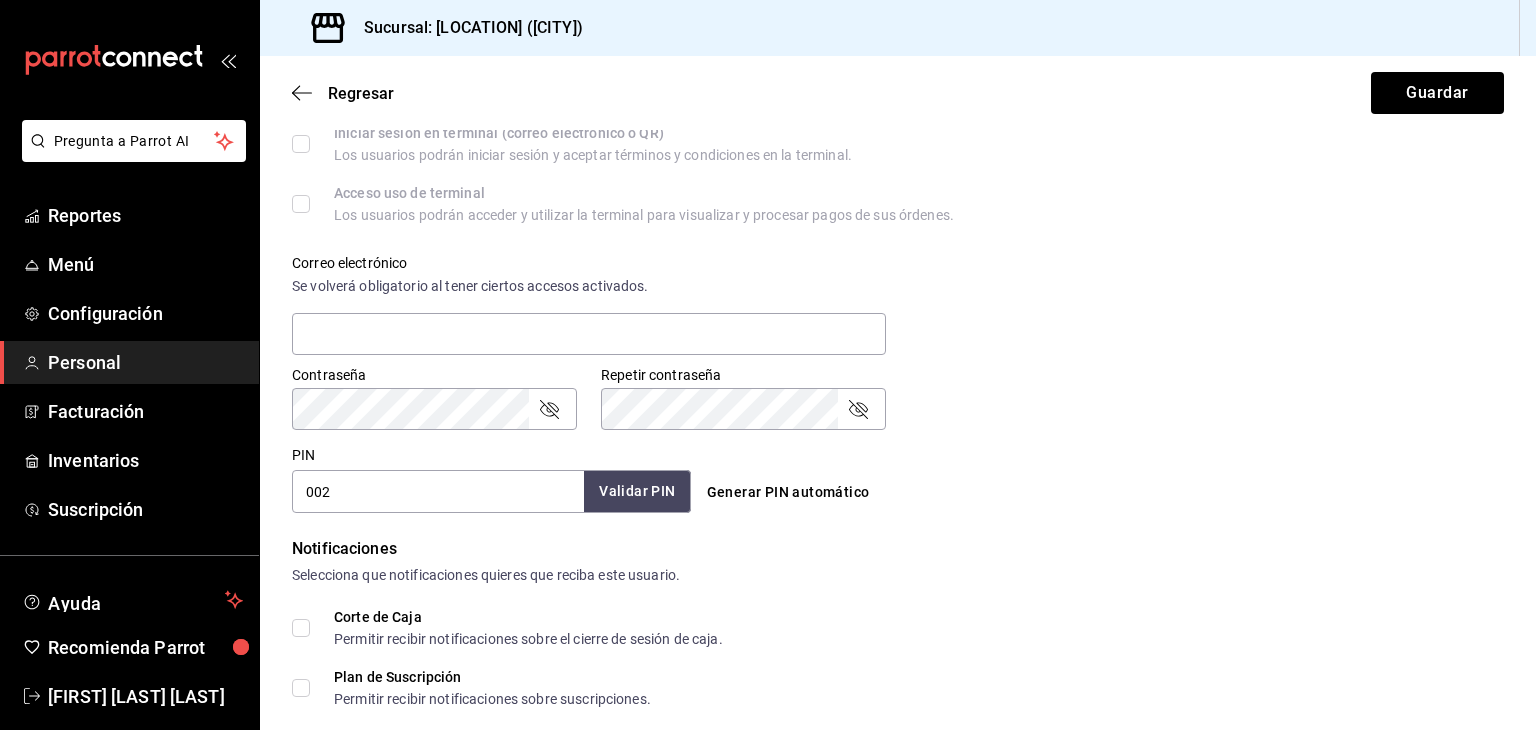 click on "Validar PIN" at bounding box center [637, 491] 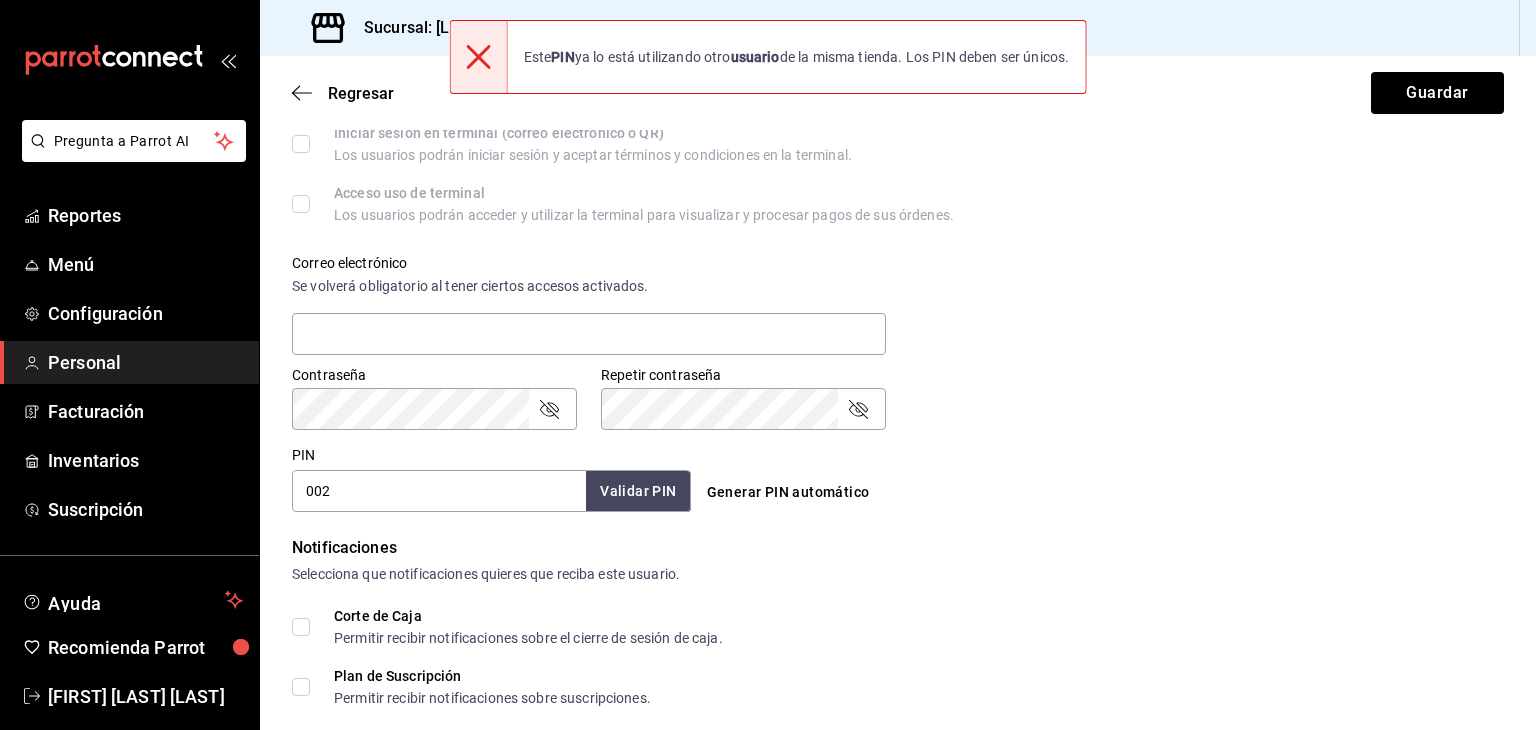 click on "002" at bounding box center [439, 491] 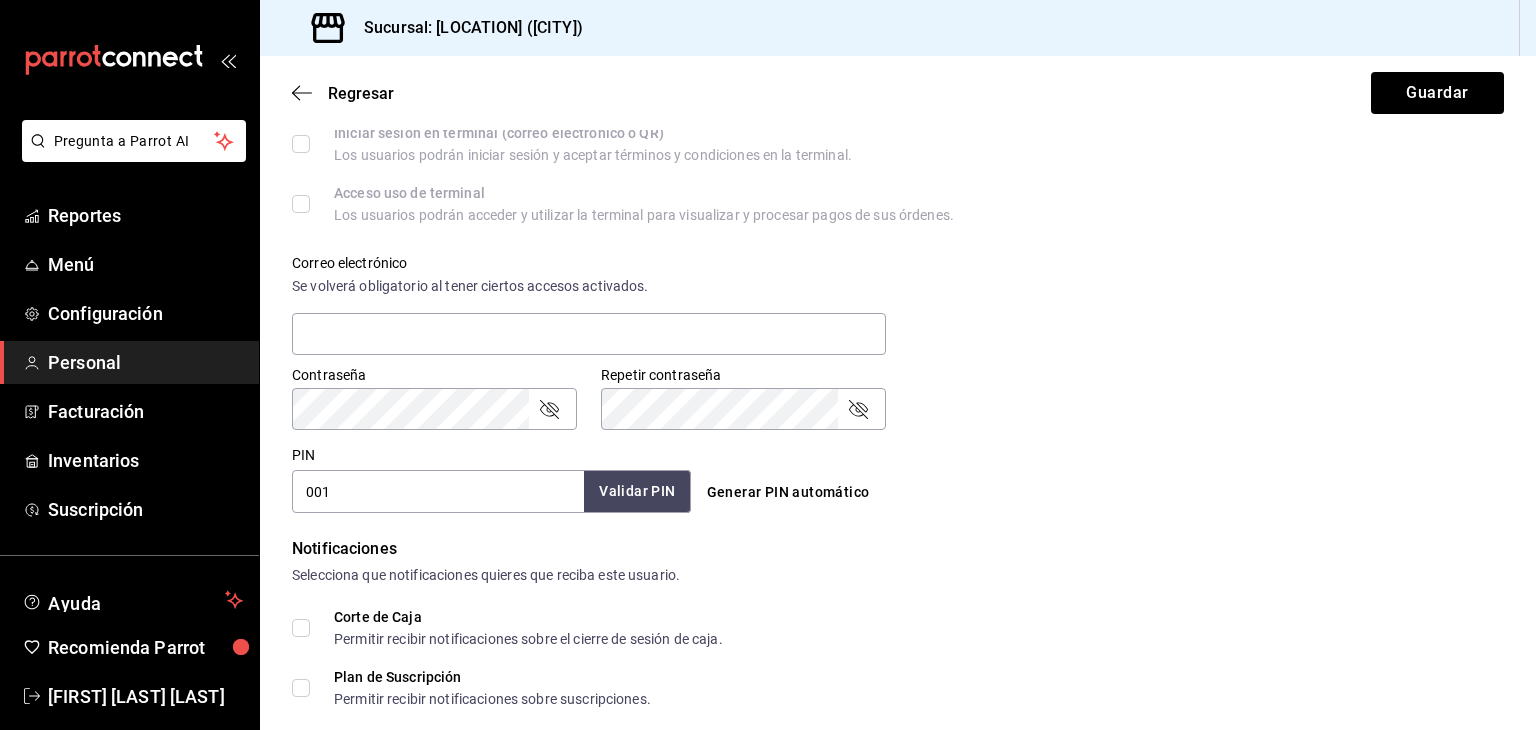 click on "Validar PIN" at bounding box center (637, 491) 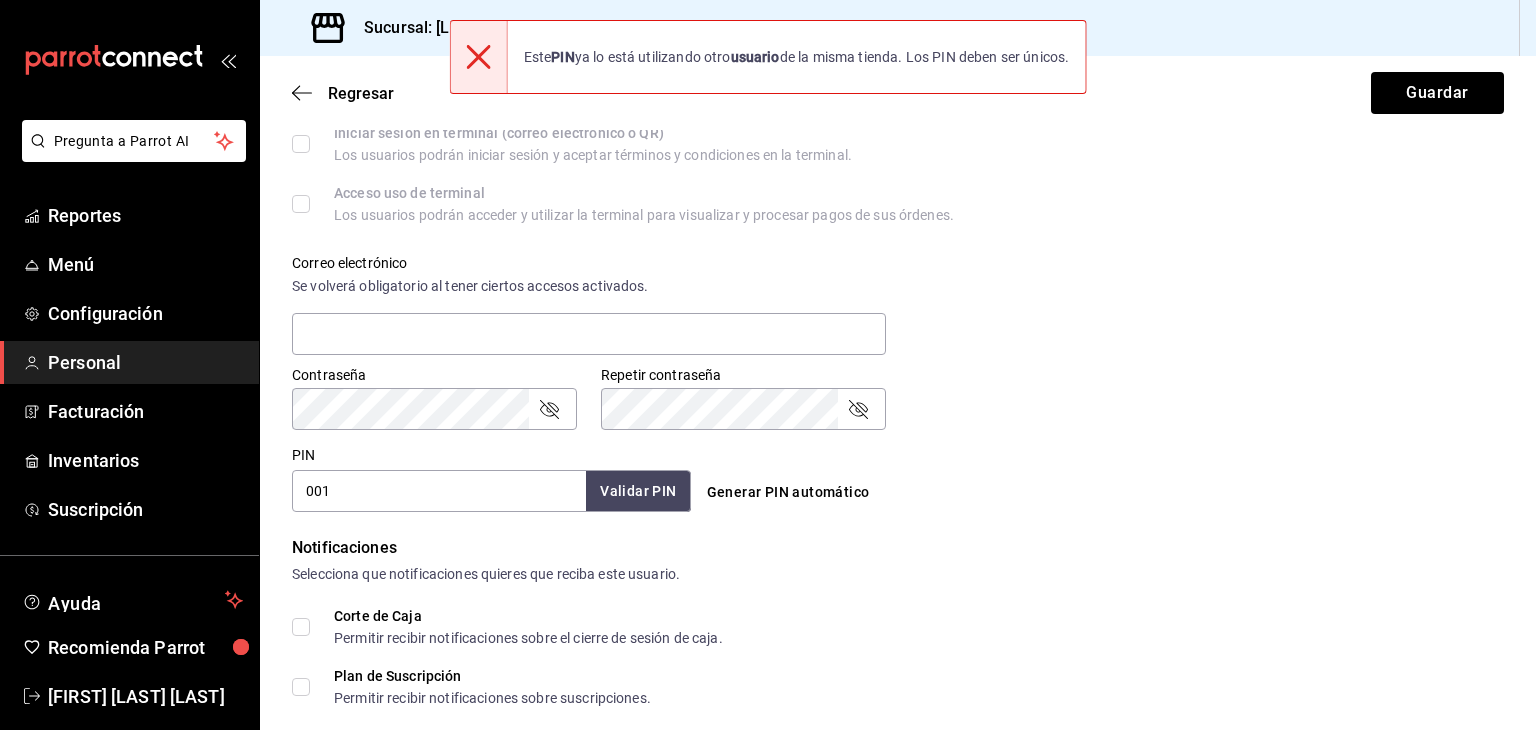 click on "001" at bounding box center [439, 491] 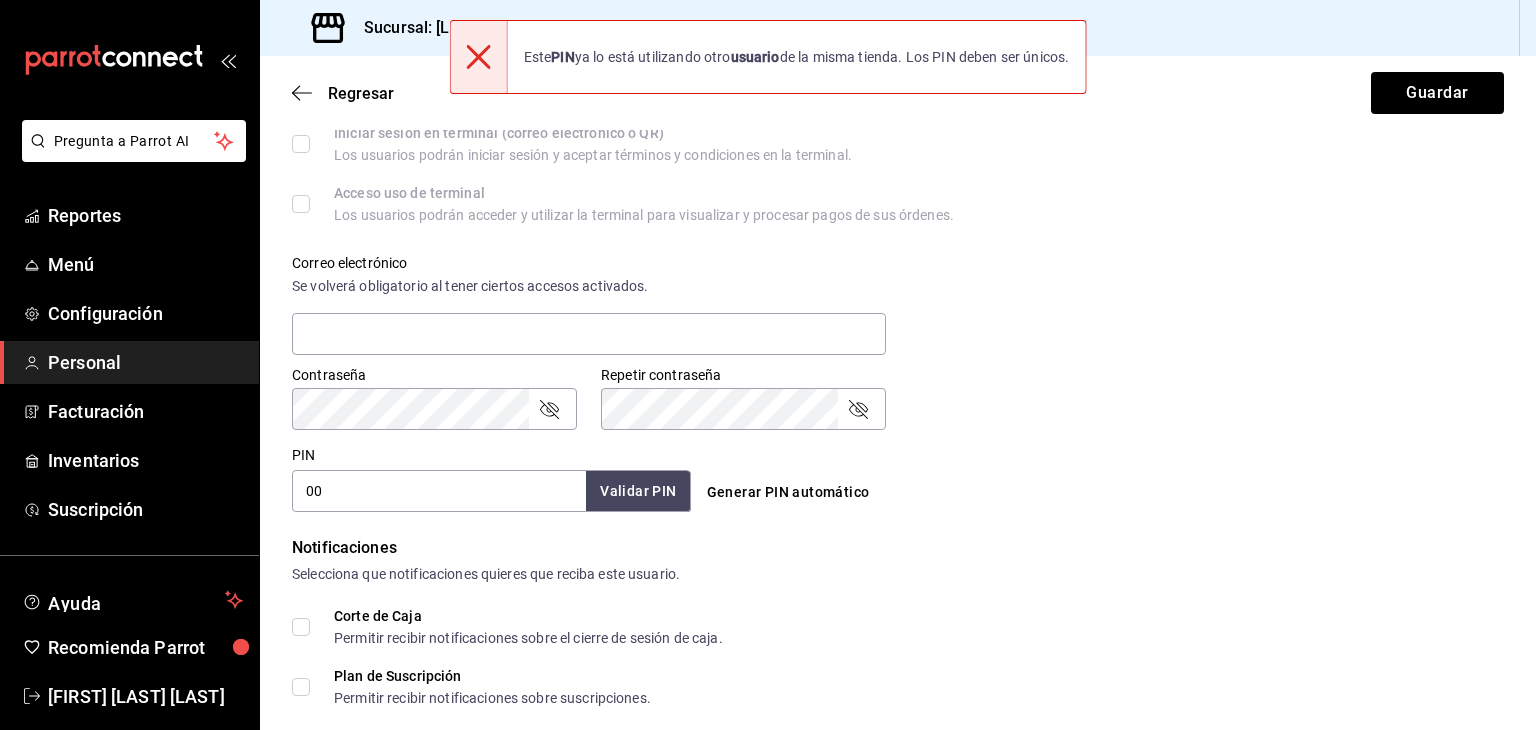 type on "0" 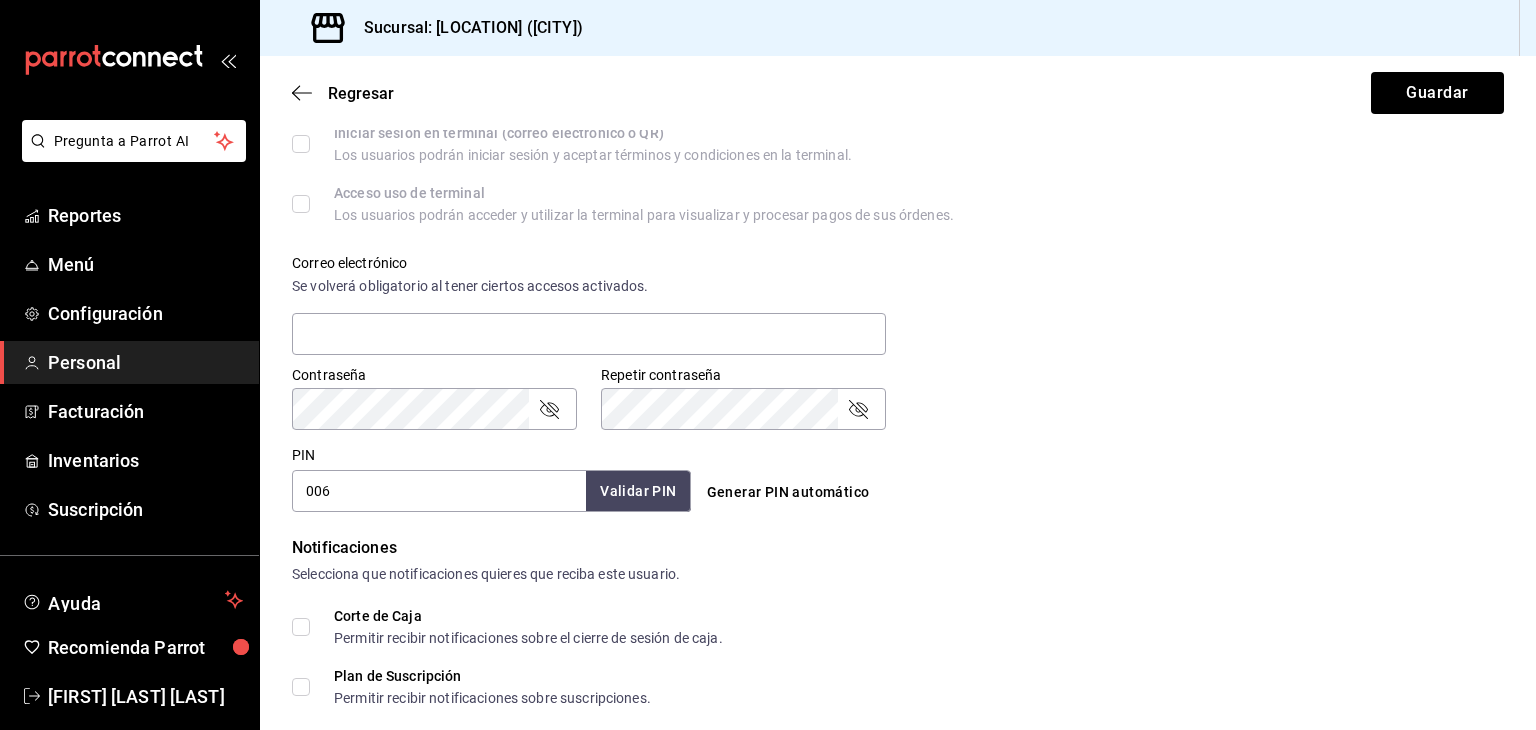 type on "006" 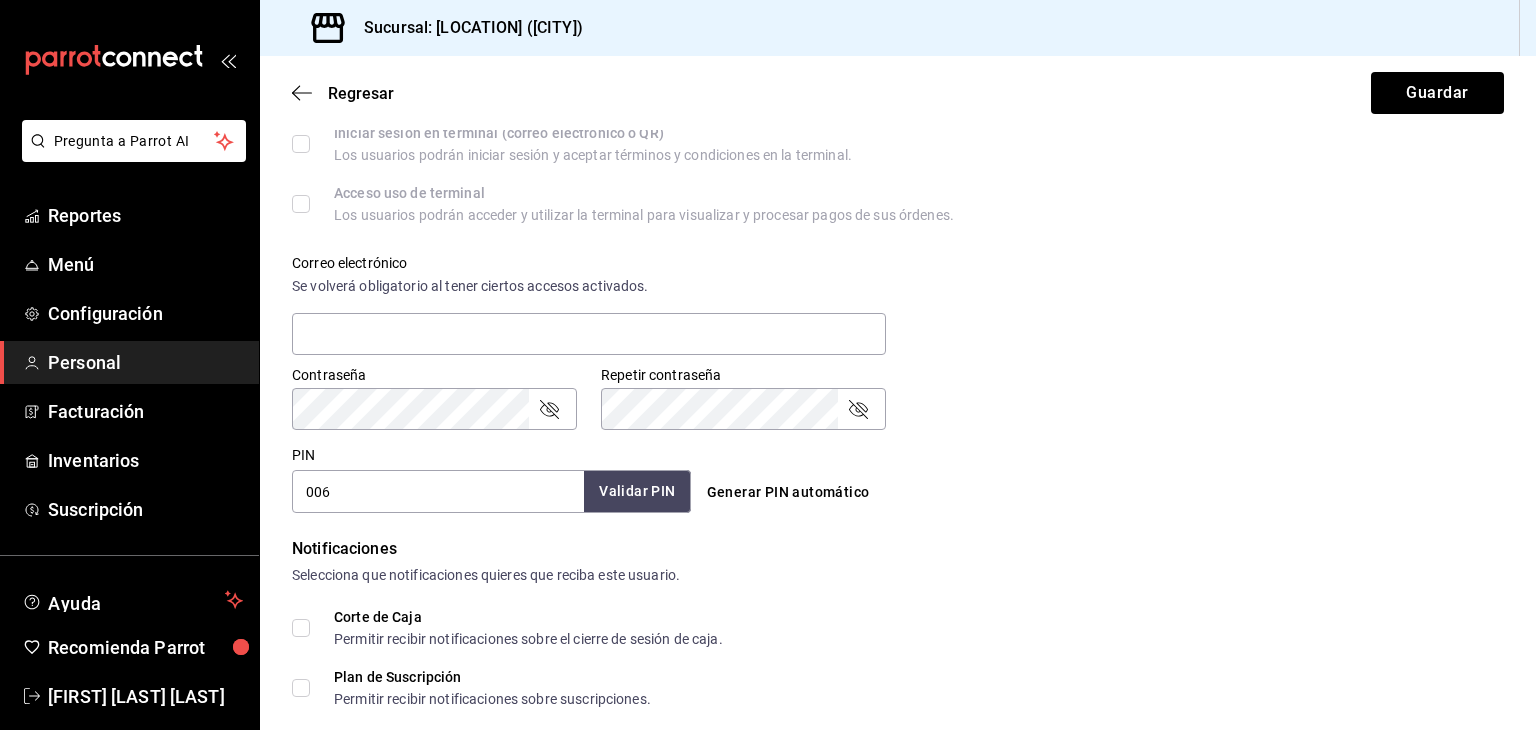 click on "Validar PIN" at bounding box center (637, 491) 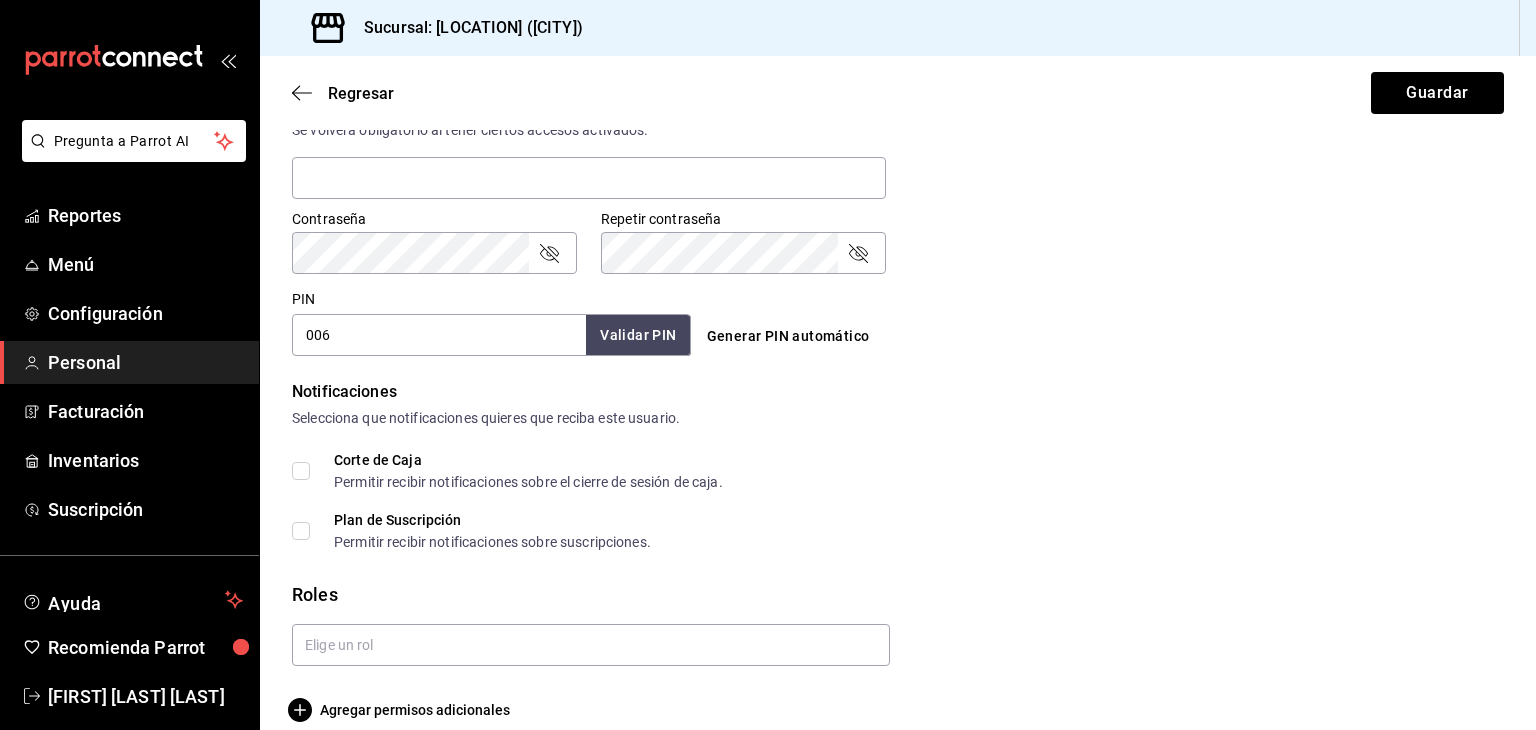 scroll, scrollTop: 808, scrollLeft: 0, axis: vertical 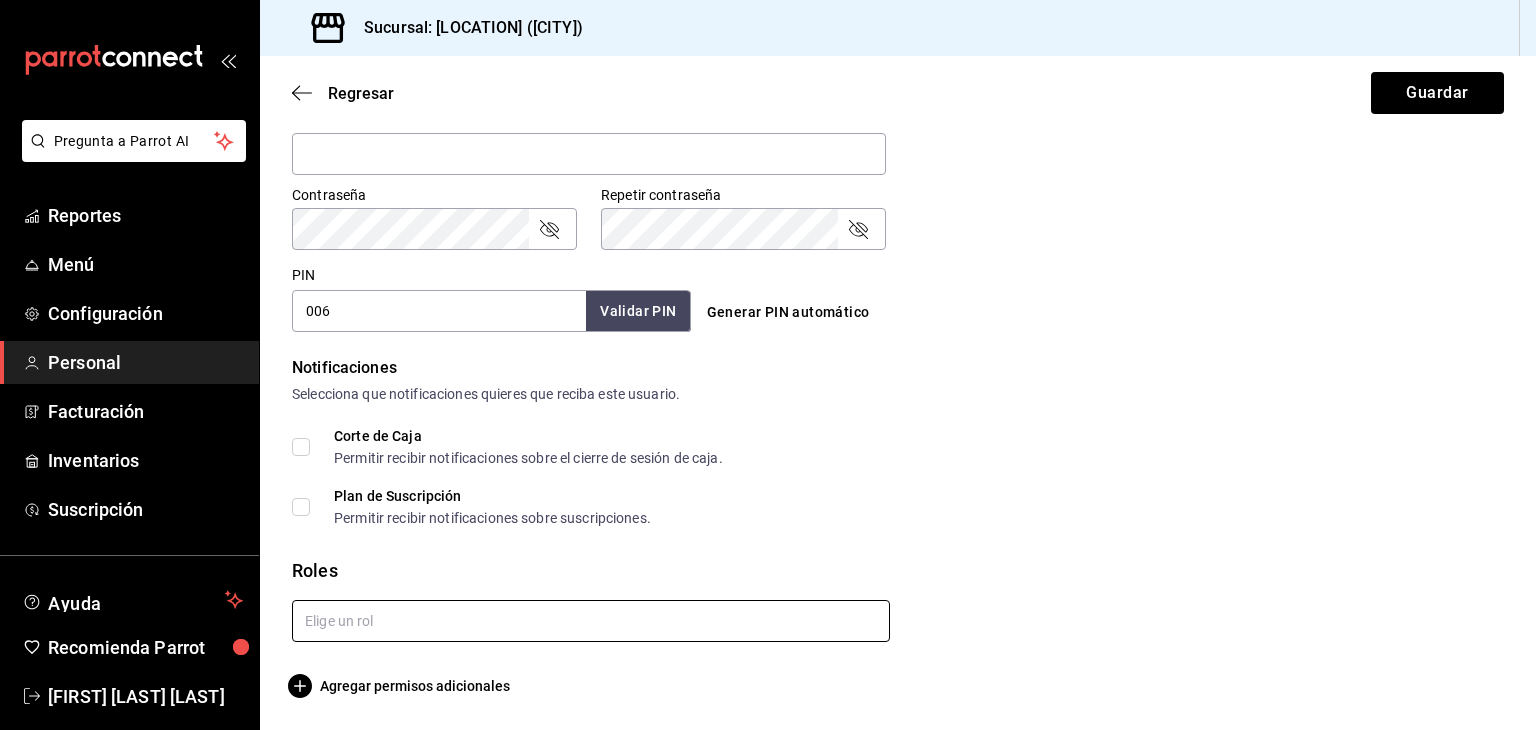 click at bounding box center [591, 621] 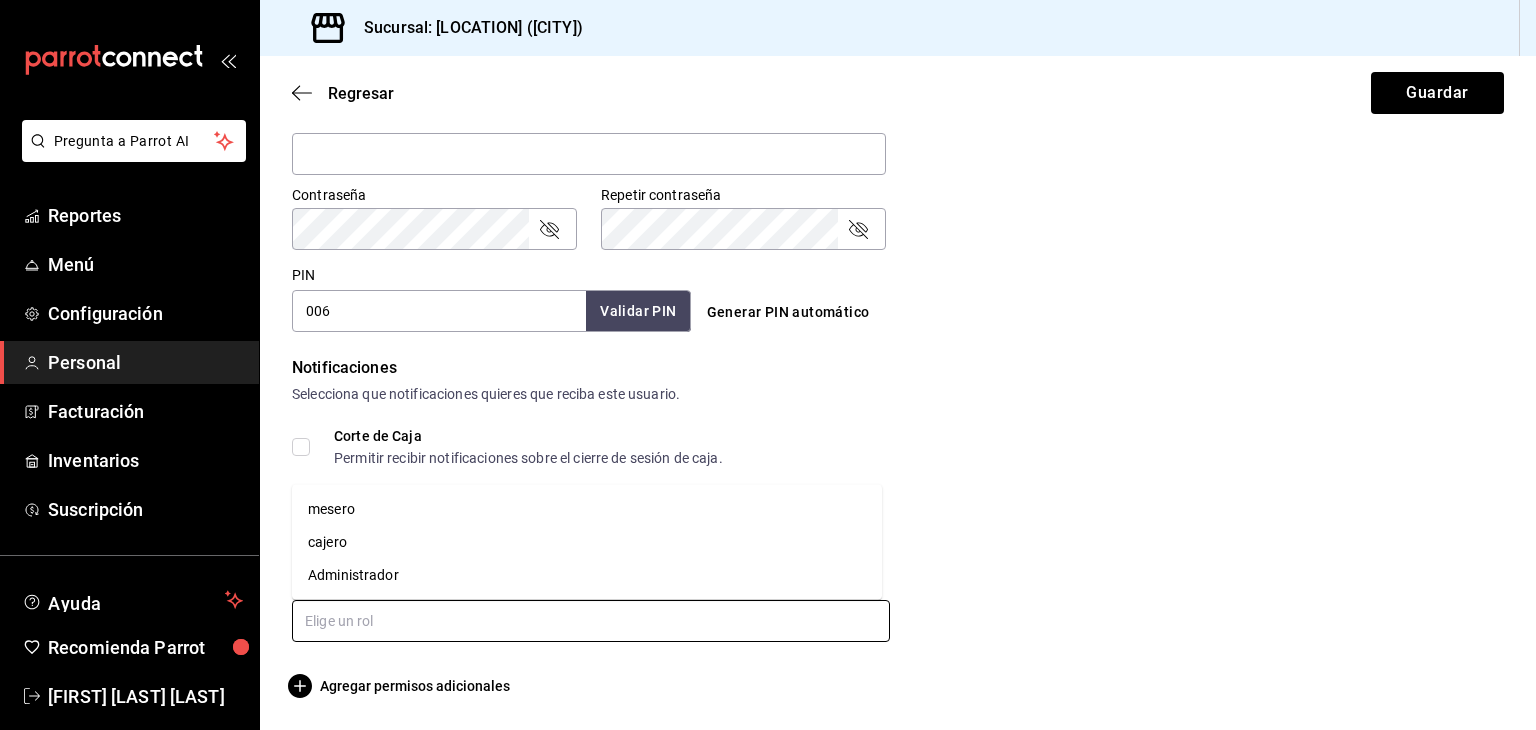 click on "mesero" at bounding box center (587, 509) 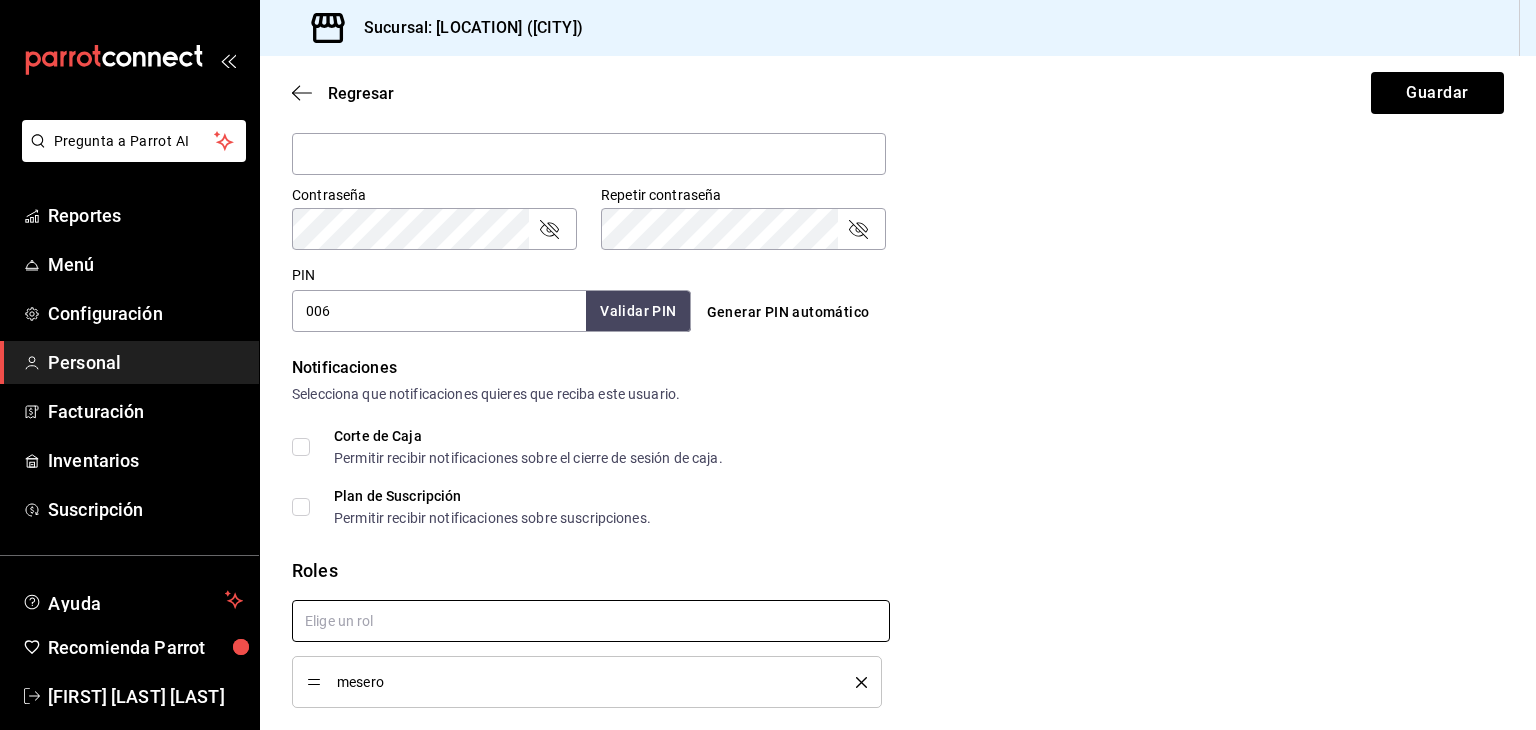 checkbox on "true" 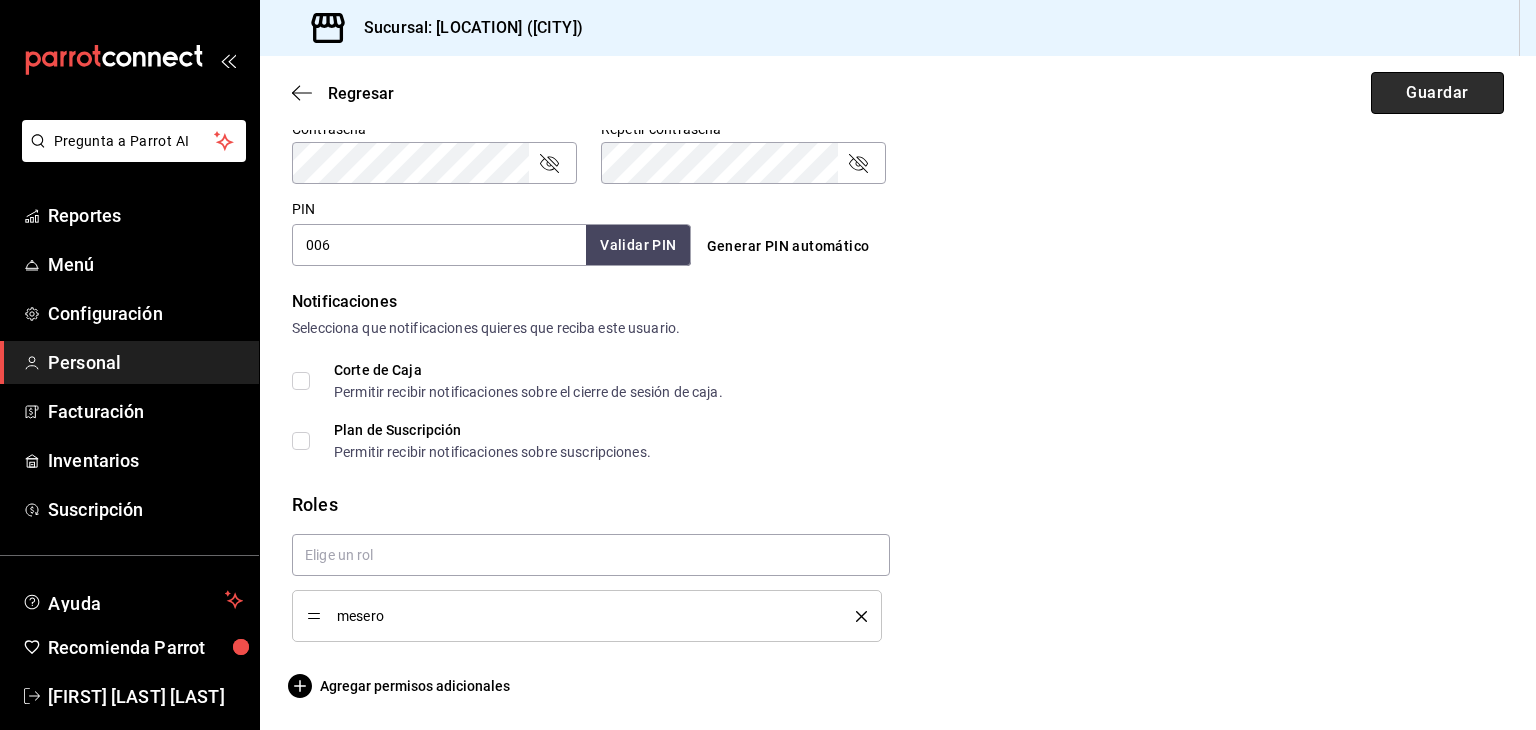 click on "Guardar" at bounding box center [1437, 93] 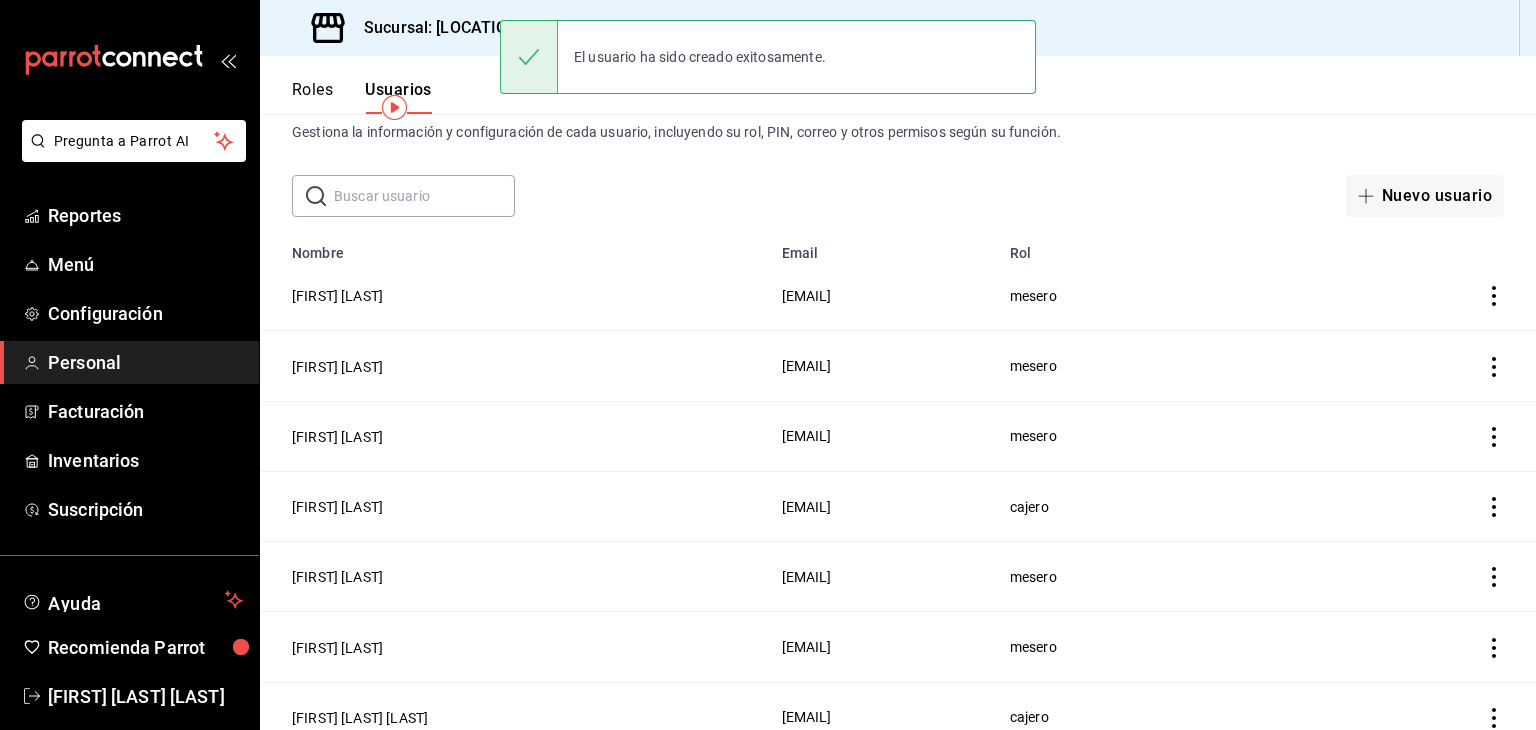 scroll, scrollTop: 53, scrollLeft: 0, axis: vertical 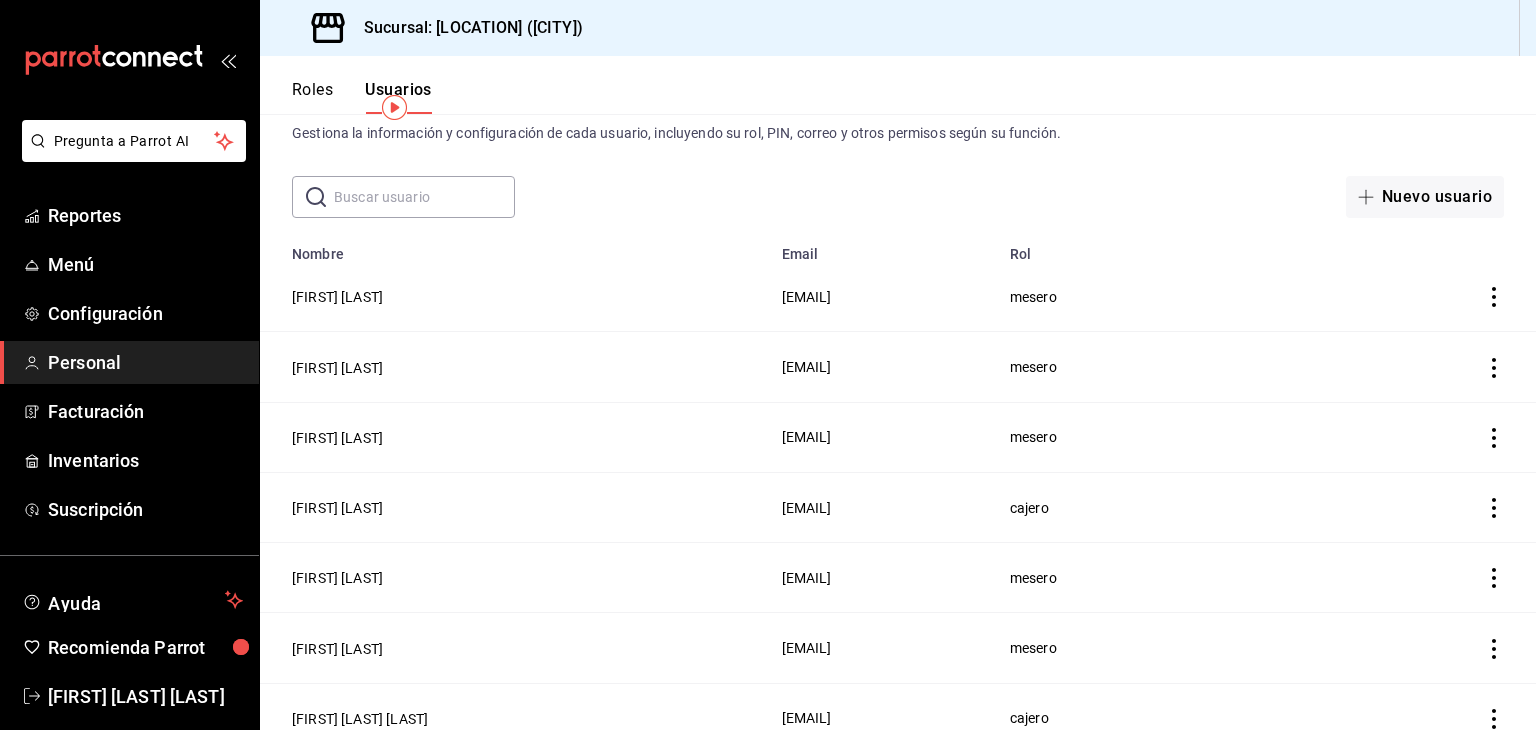 click at bounding box center [424, 197] 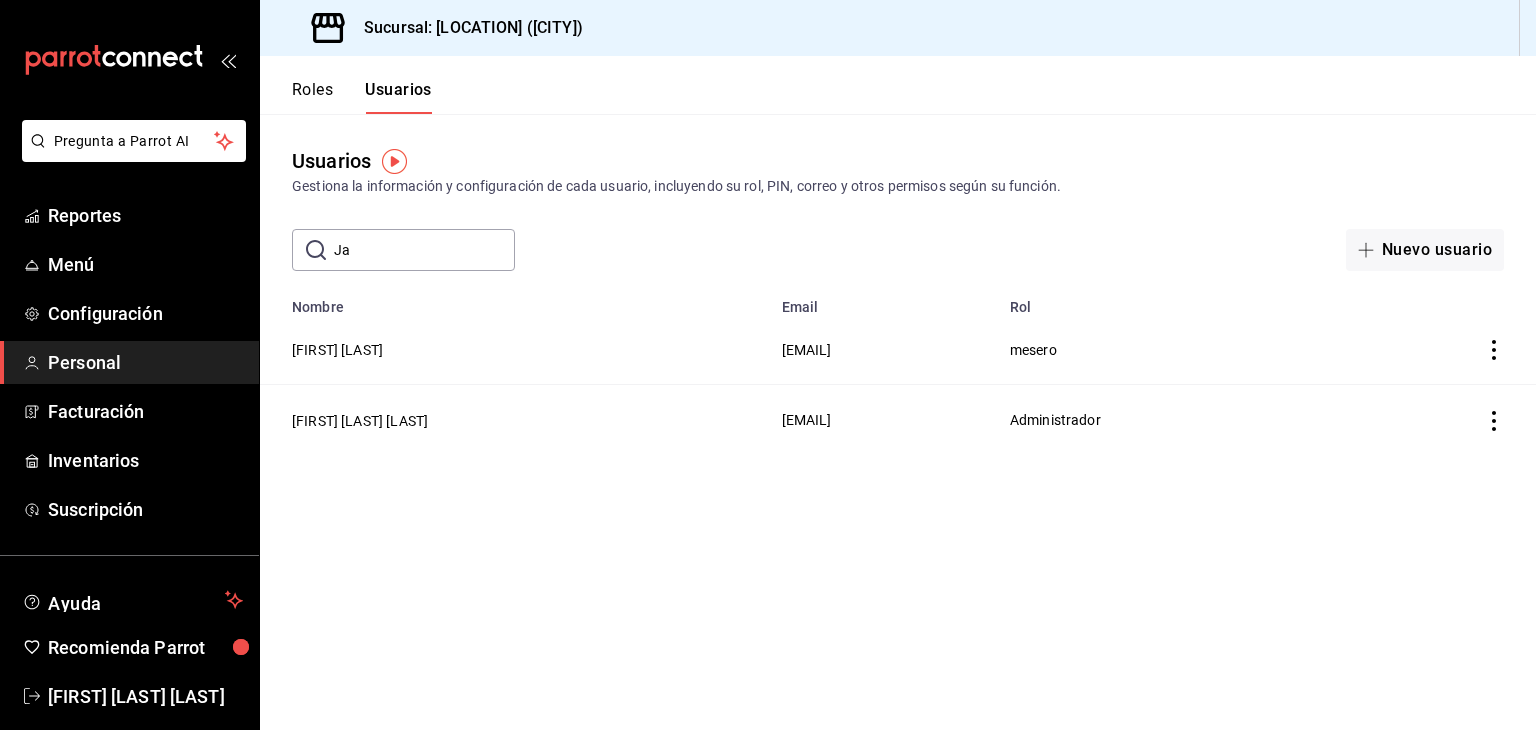 scroll, scrollTop: 0, scrollLeft: 0, axis: both 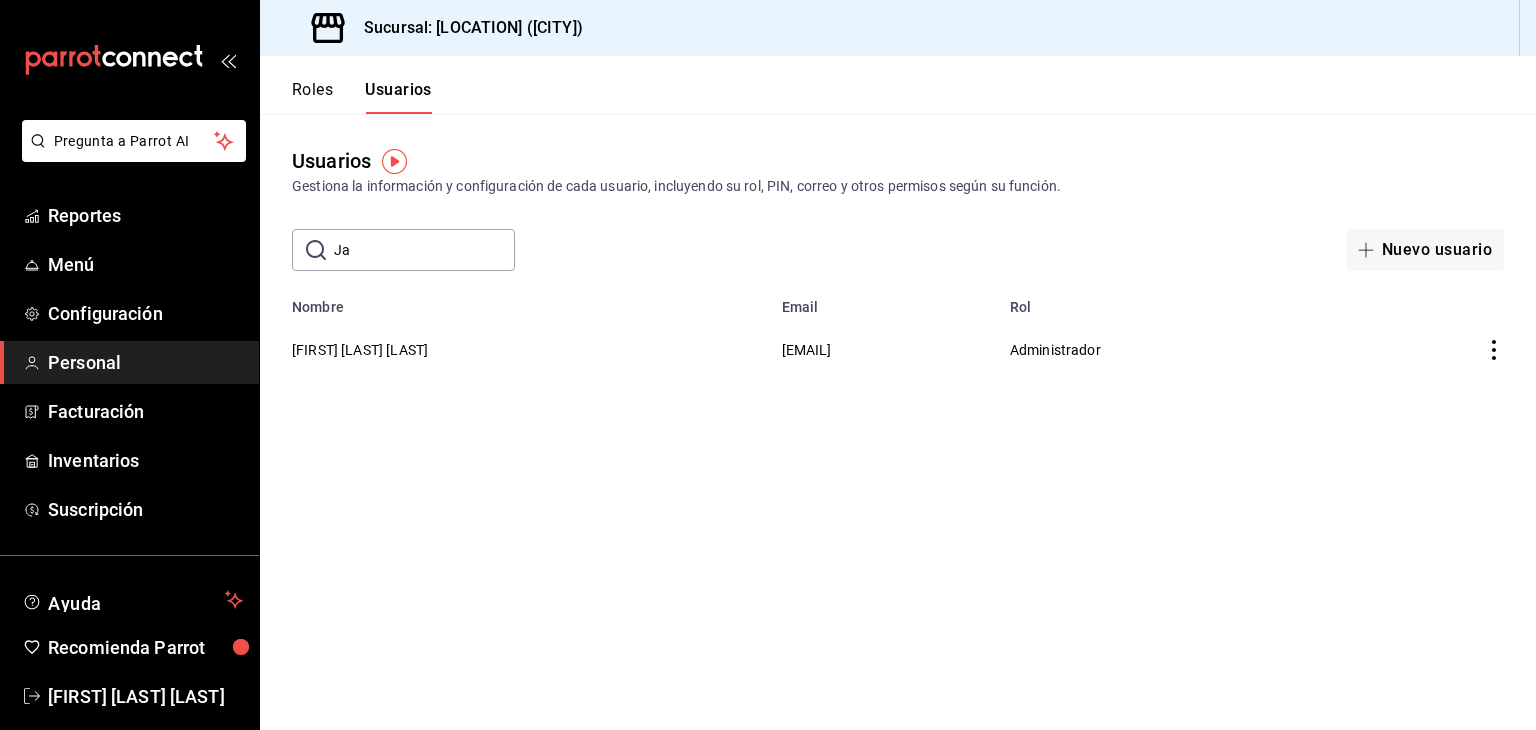 type on "J" 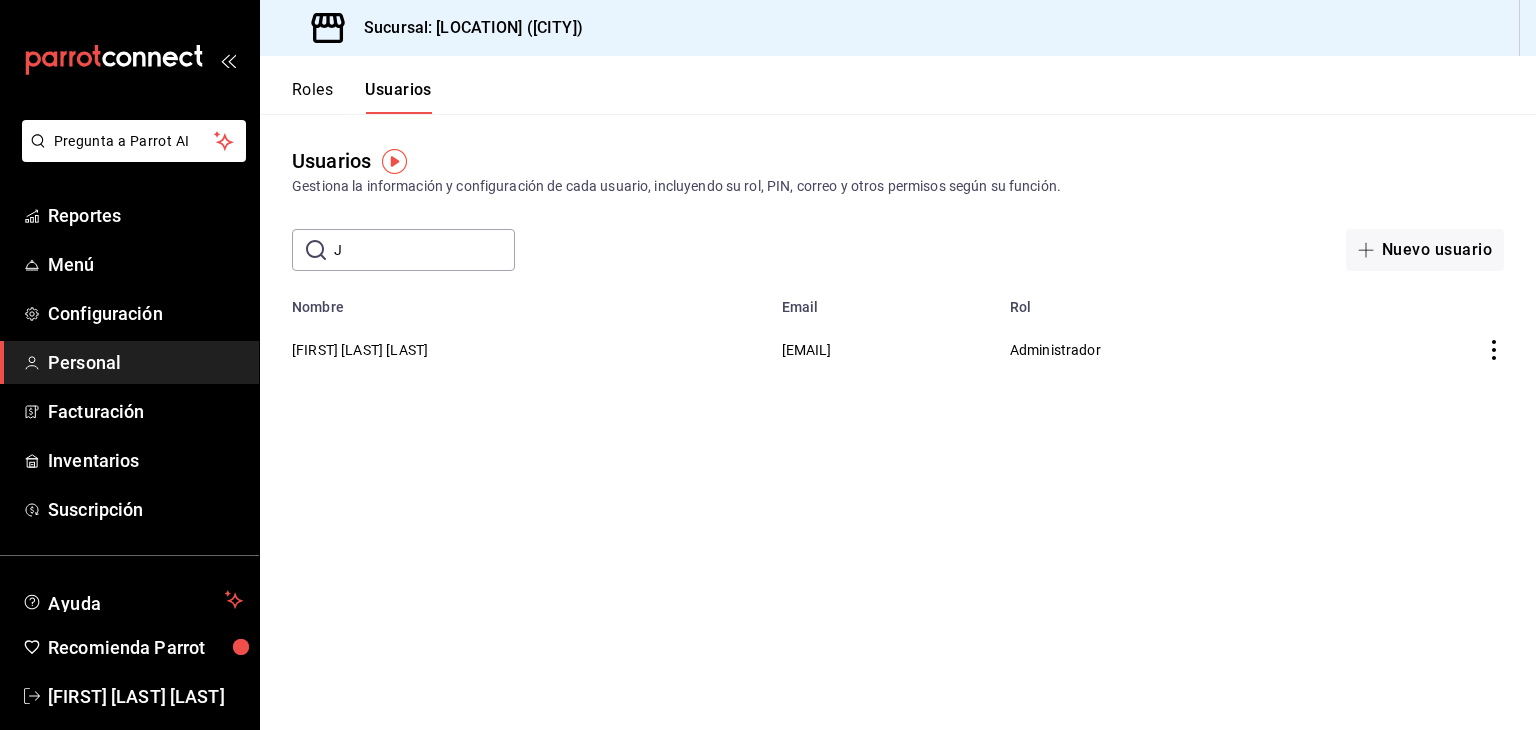 type 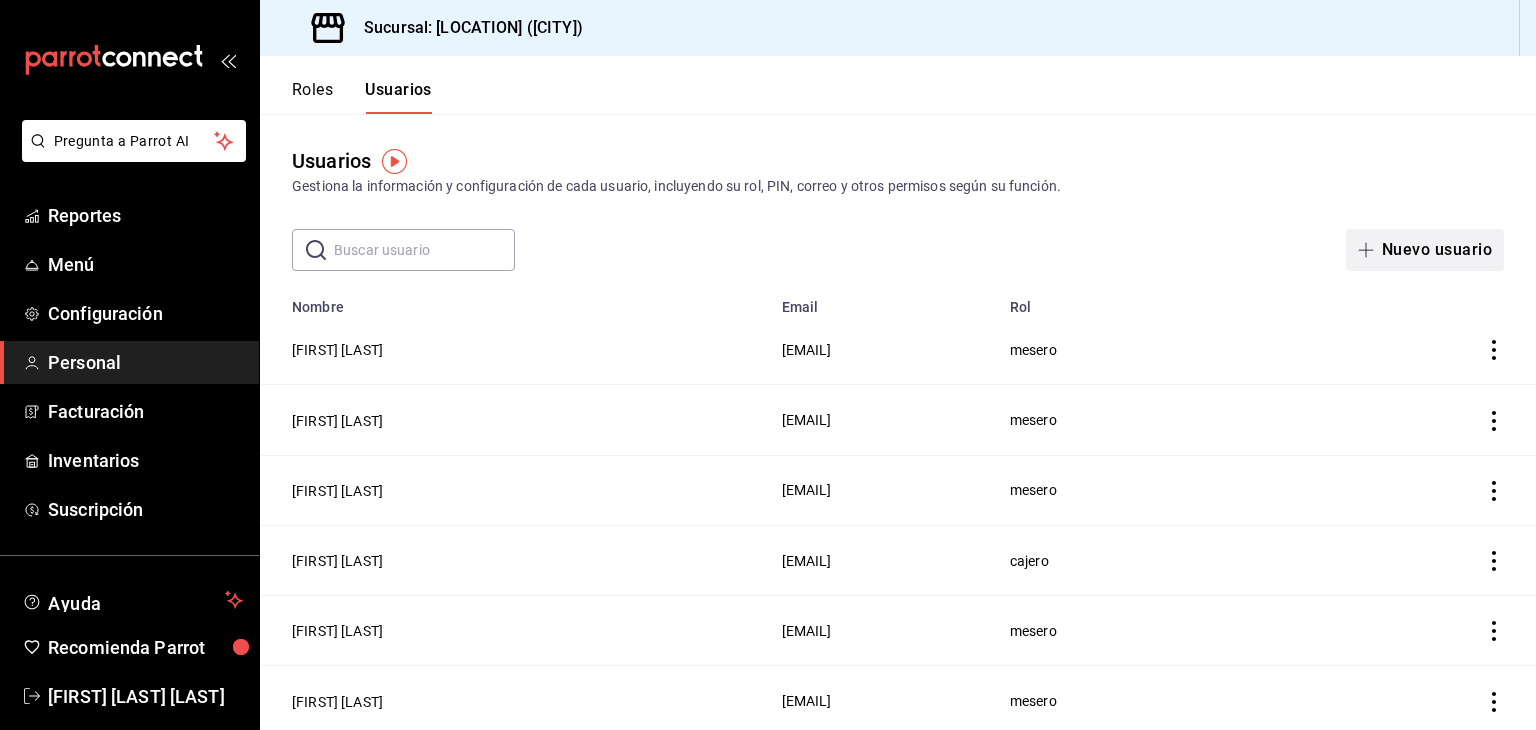 click on "Nuevo usuario" at bounding box center [1425, 250] 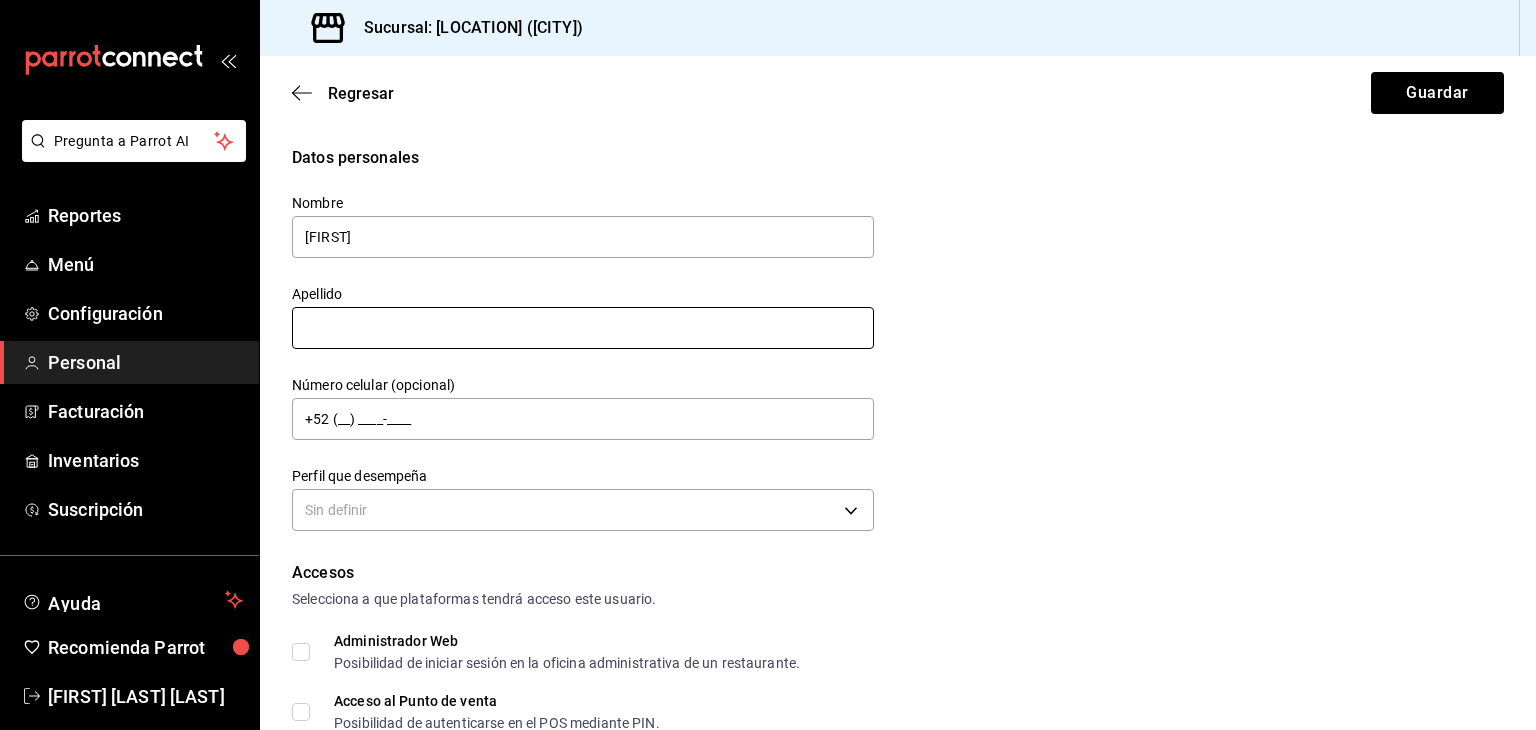 type on "[FIRST]" 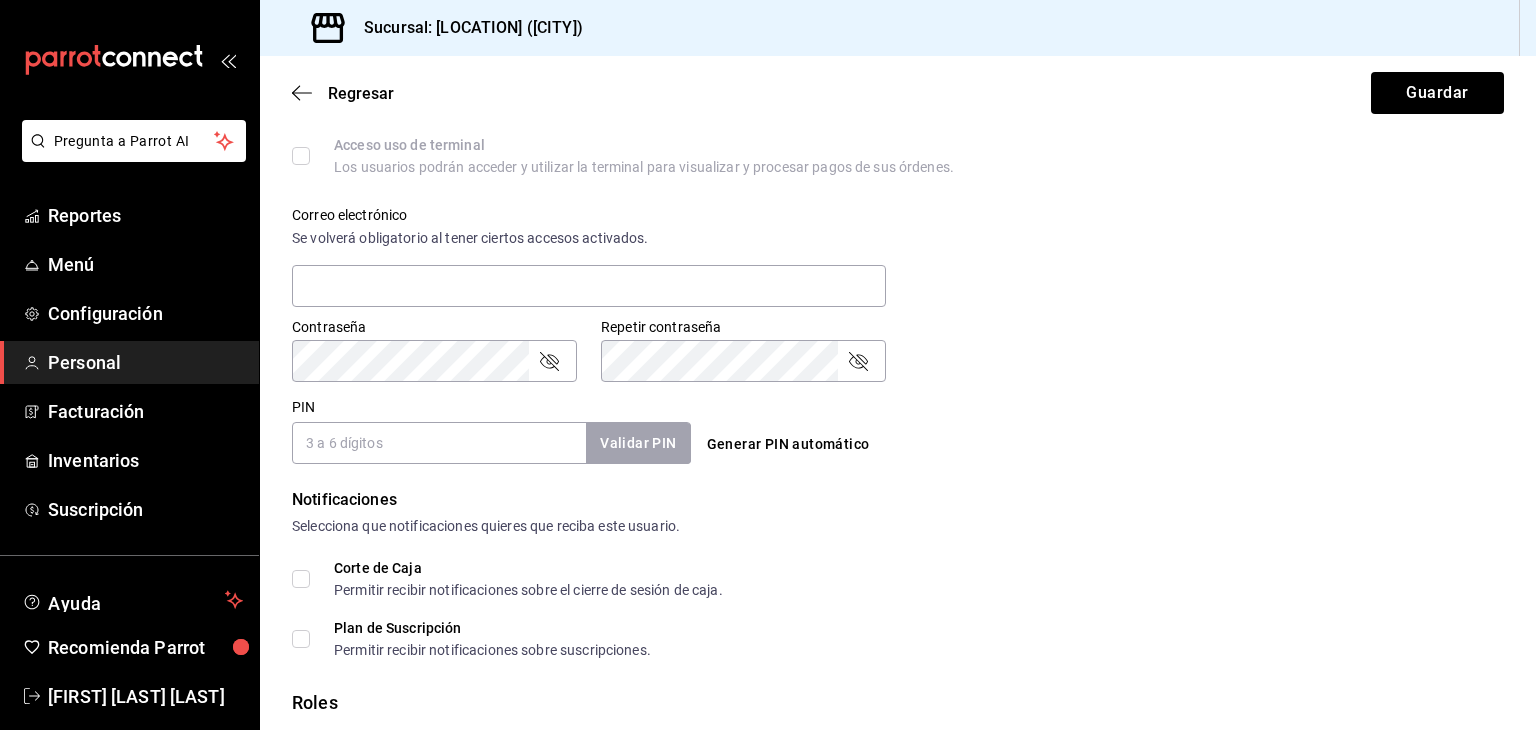 scroll, scrollTop: 680, scrollLeft: 0, axis: vertical 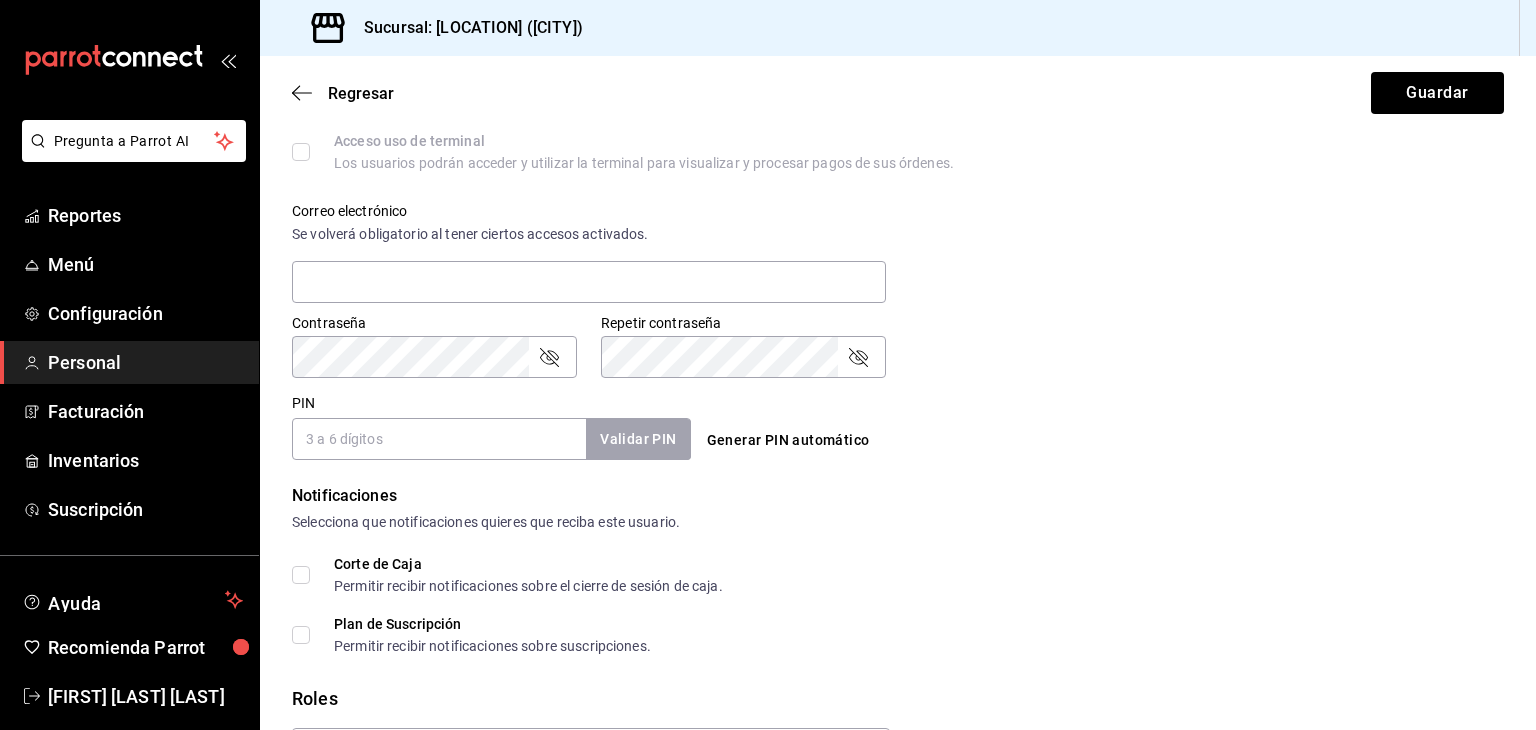 type on "[LAST]" 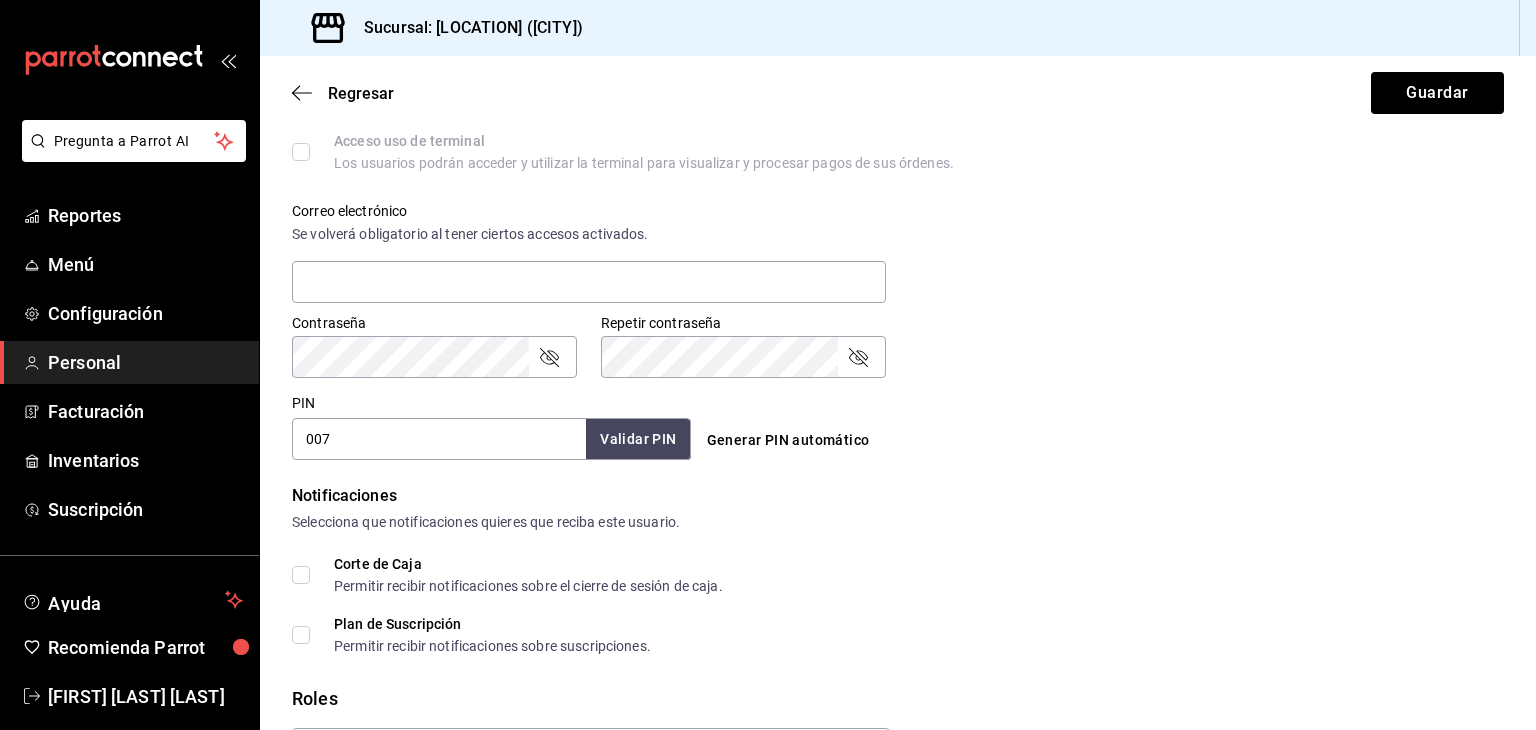 type on "007" 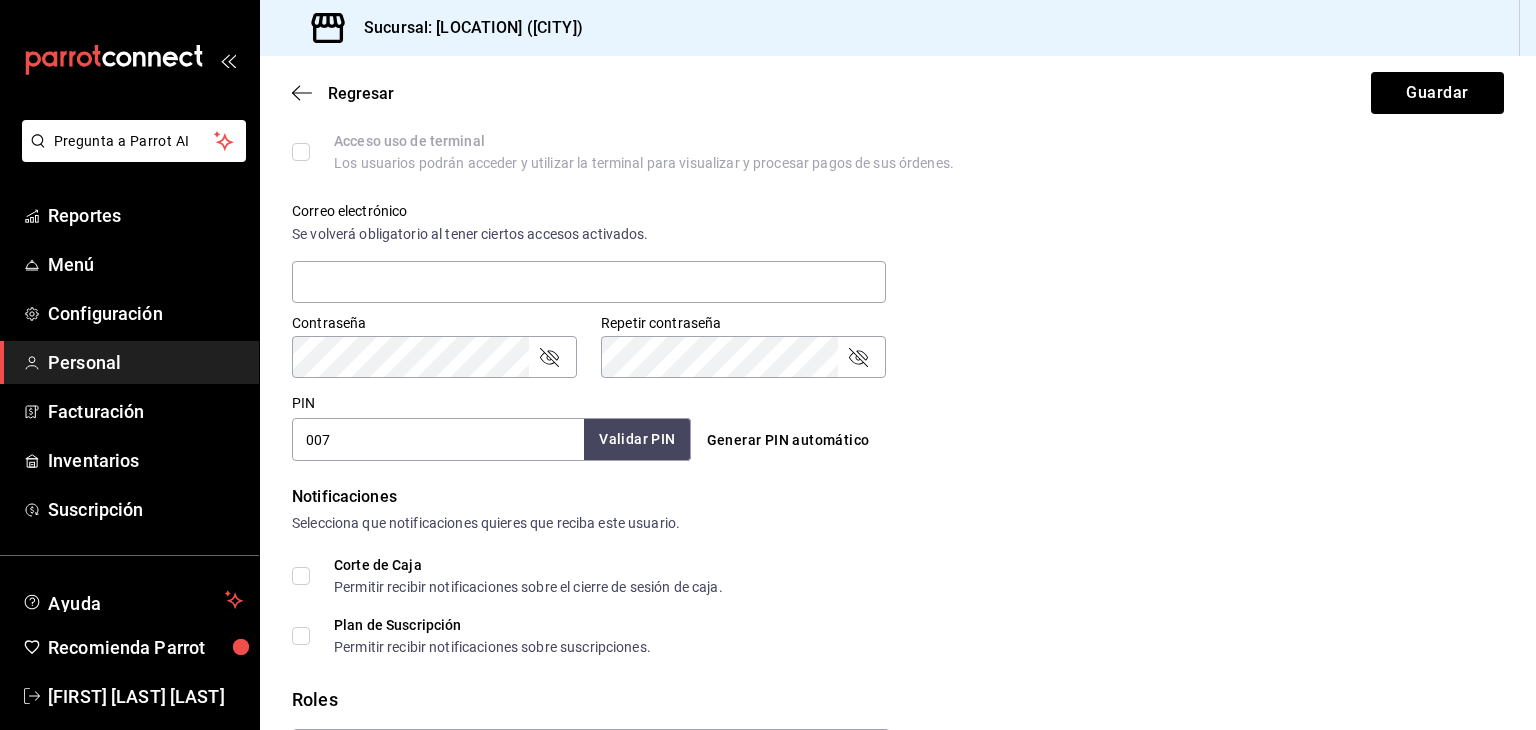 click on "Validar PIN" at bounding box center (637, 439) 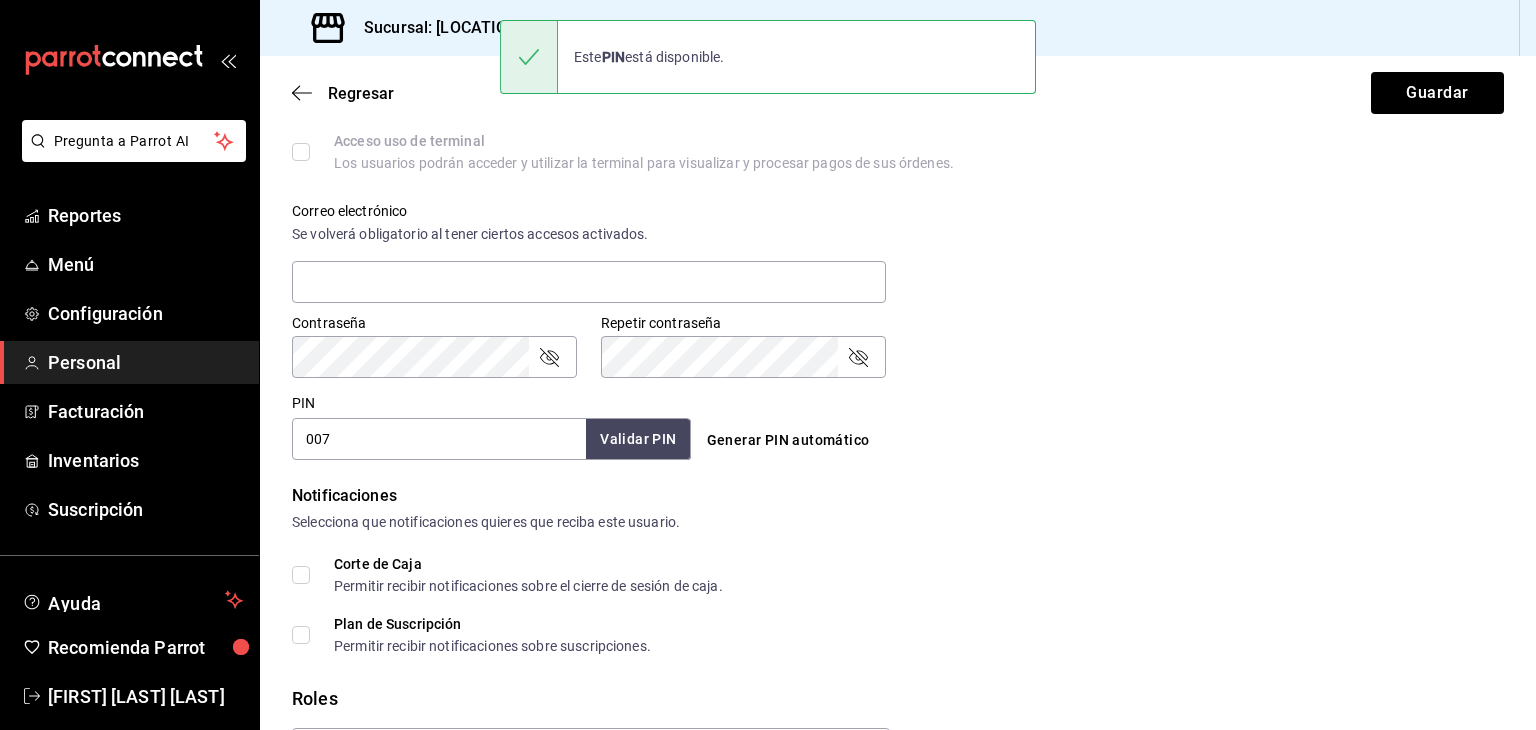 scroll, scrollTop: 808, scrollLeft: 0, axis: vertical 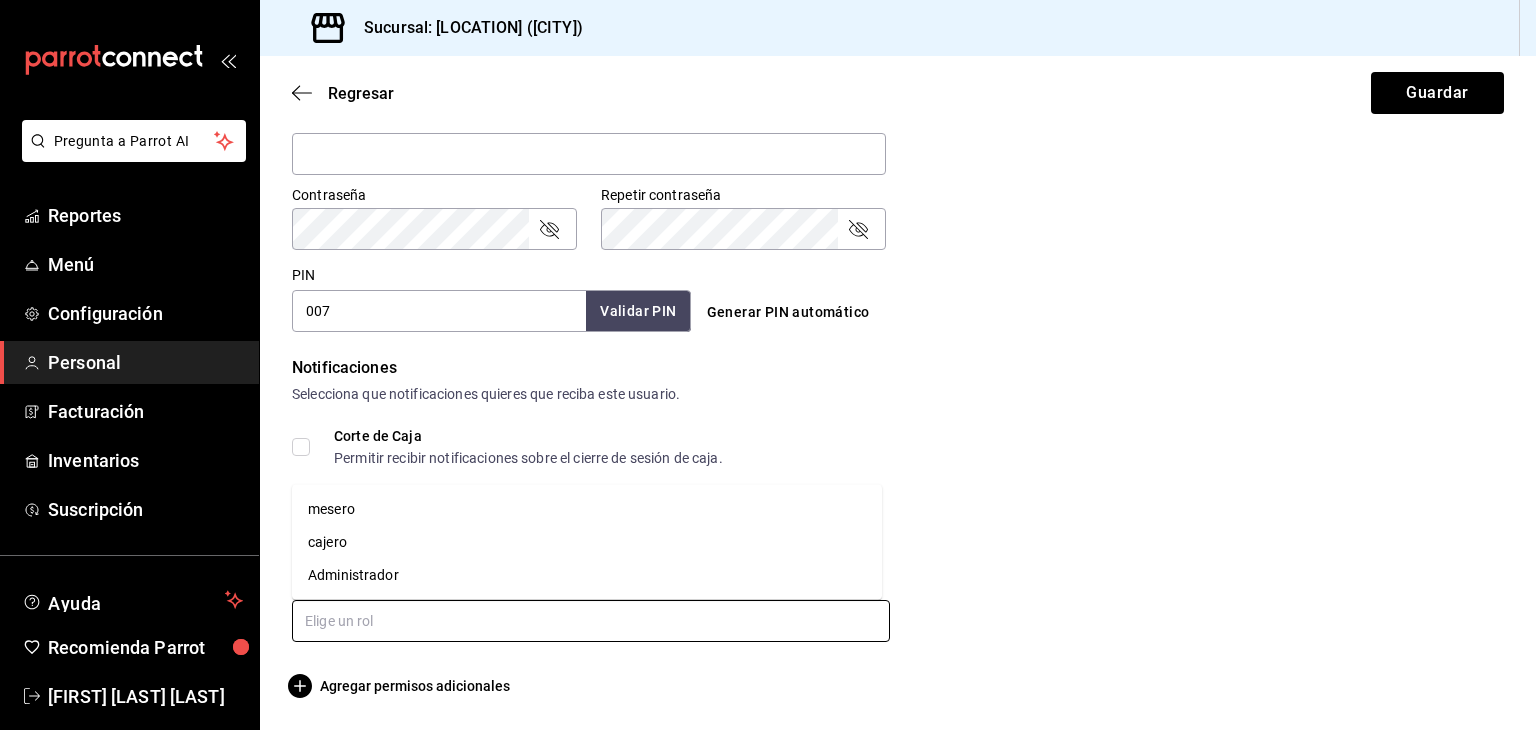 click at bounding box center [591, 621] 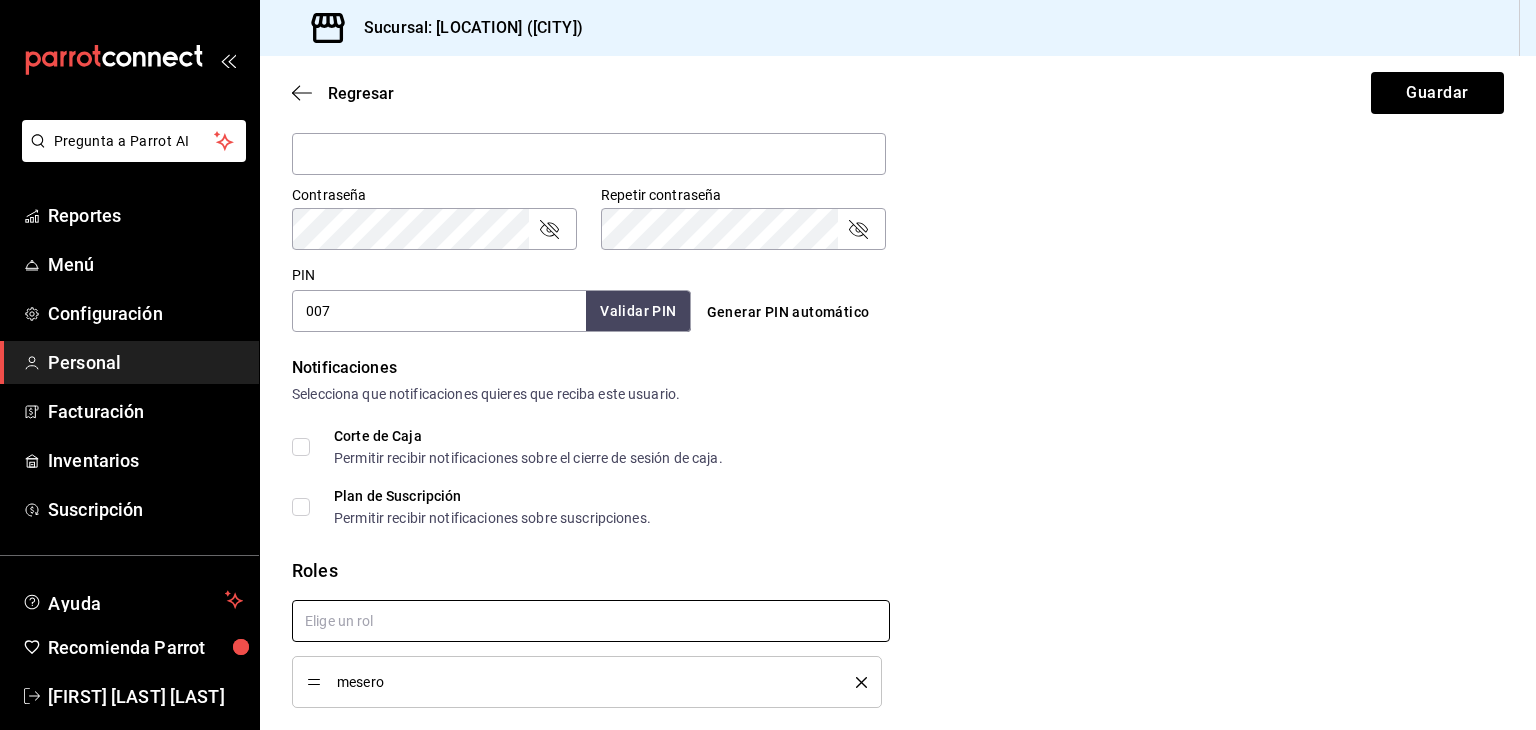 checkbox on "true" 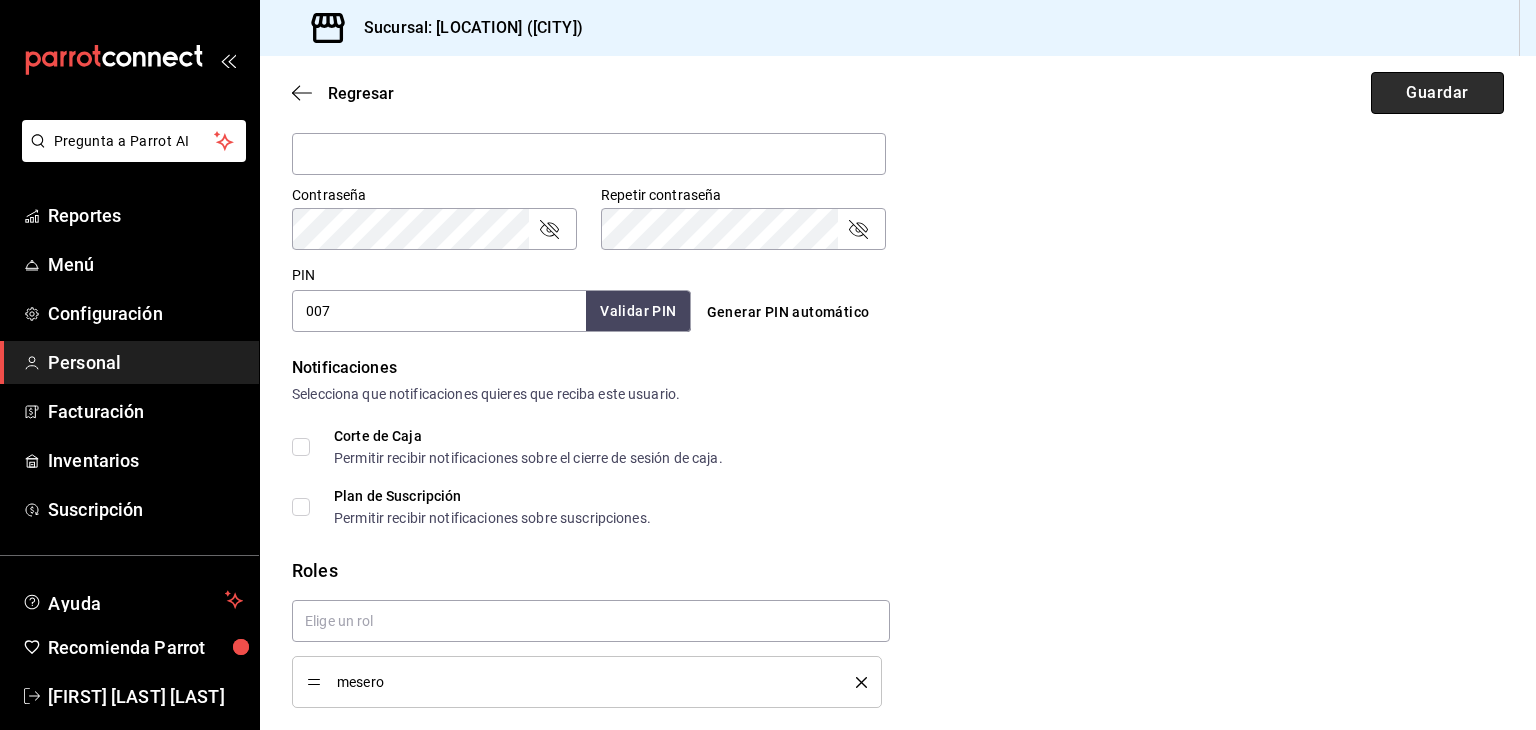 click on "Guardar" at bounding box center [1437, 93] 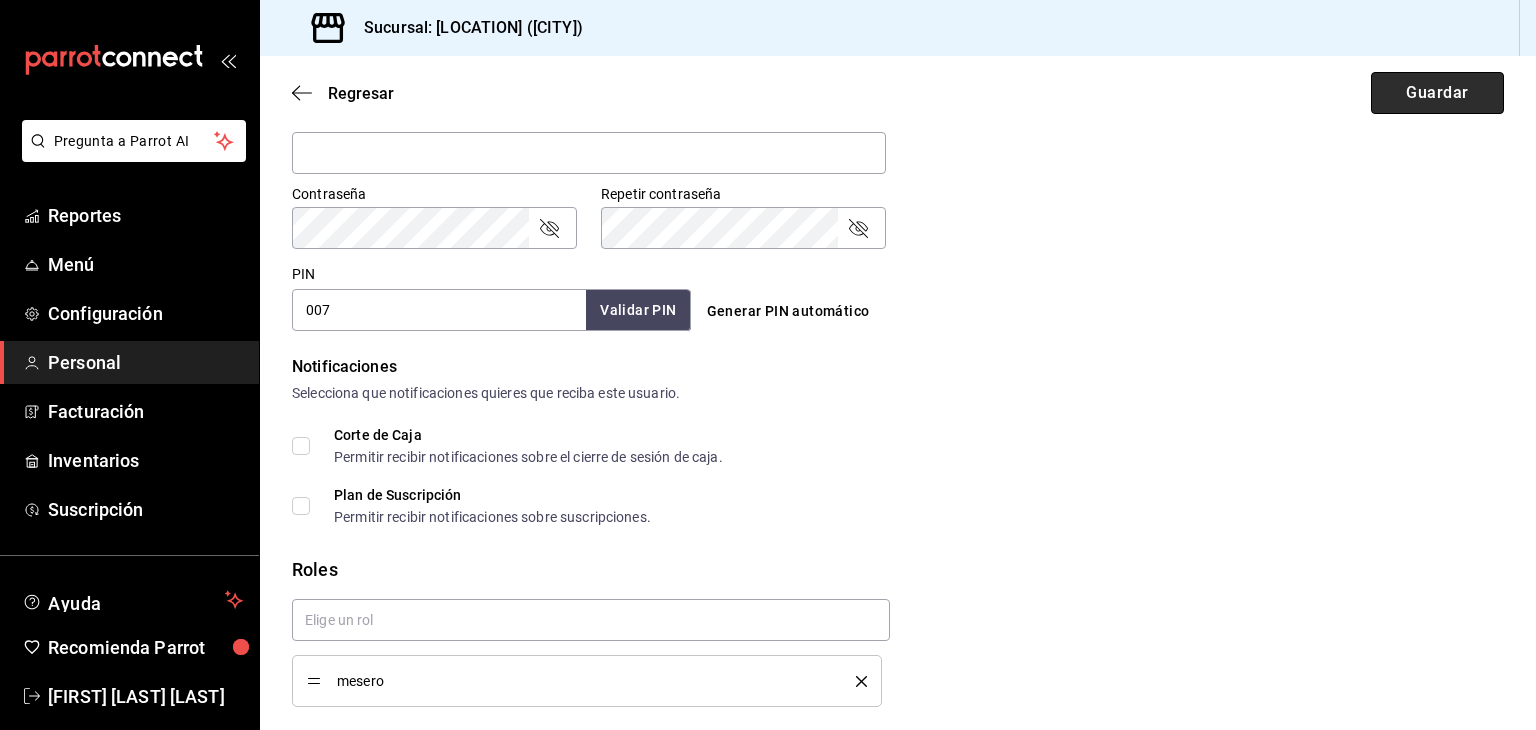 click on "Guardar" at bounding box center [1437, 93] 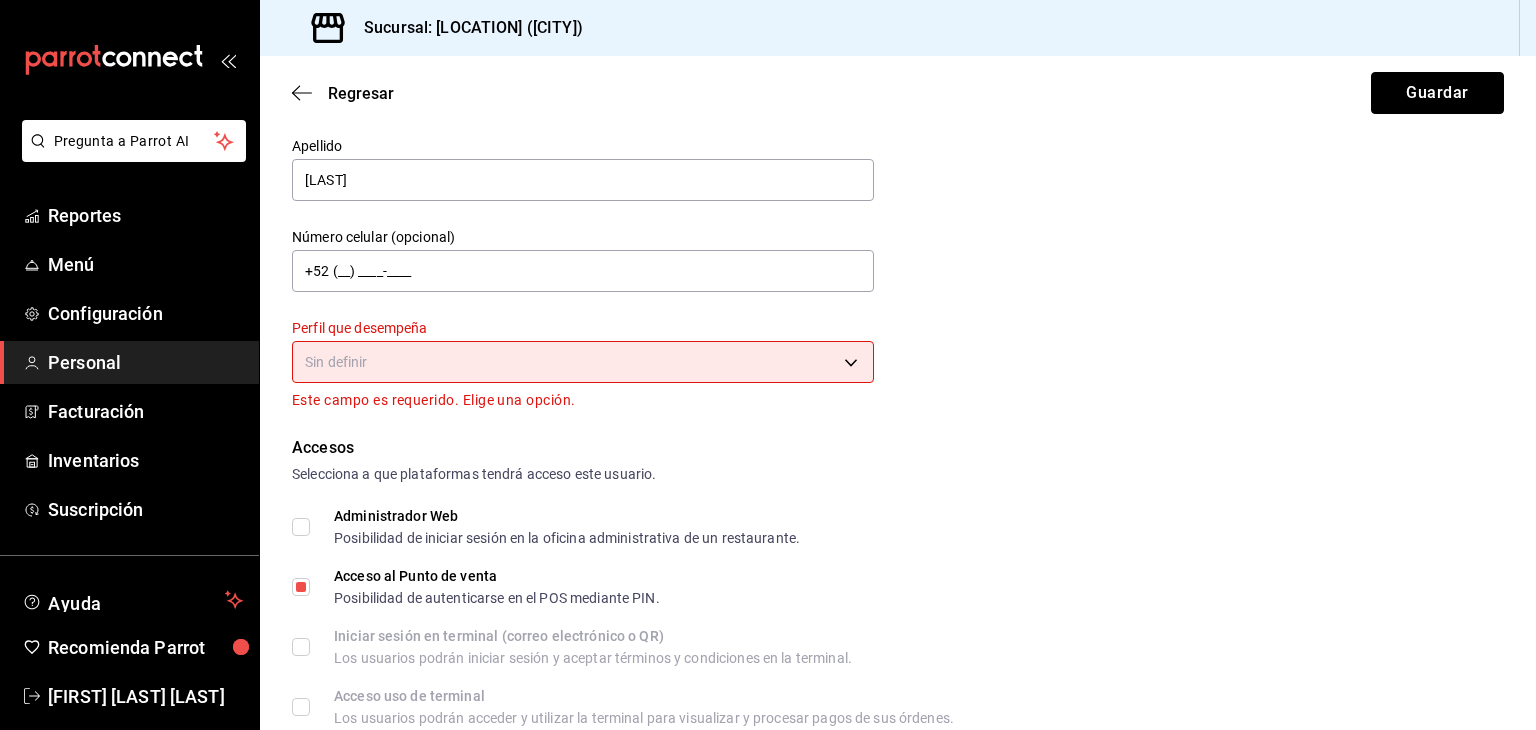 scroll, scrollTop: 148, scrollLeft: 0, axis: vertical 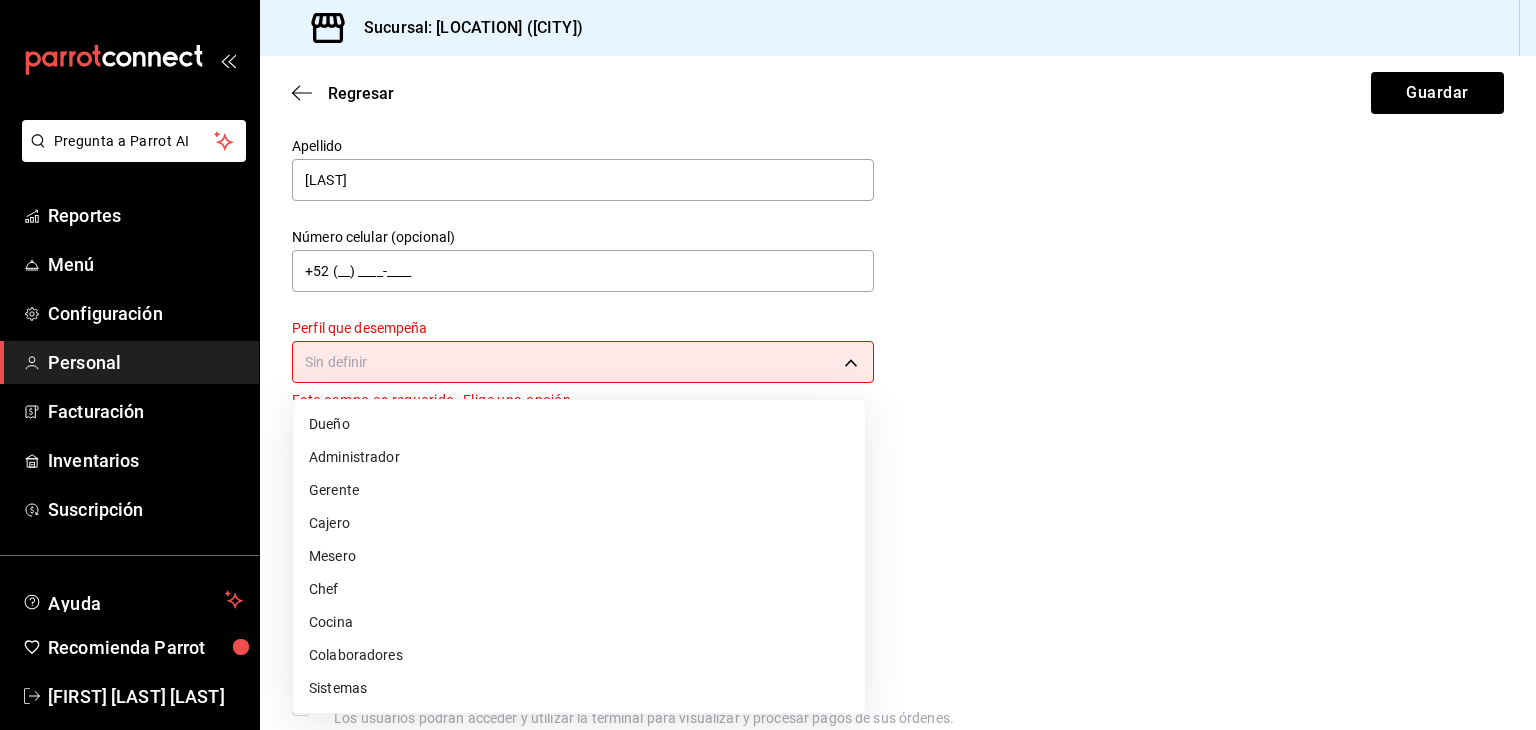 click on "Pregunta a Parrot AI Reportes   Menú   Configuración   Personal   Facturación   Inventarios   Suscripción   Ayuda Recomienda Parrot   [FIRST] [LAST]   Sugerir nueva función   Sucursal: [LOCATION] ([CITY]) Regresar Guardar Datos personales Nombre [FIRST] Apellido [LAST] Número celular (opcional) +52 (__) ____-____ Perfil que desempeña Sin definir Este campo es requerido. Elige una opción. Accesos Selecciona a que plataformas tendrá acceso este usuario. Administrador Web Posibilidad de iniciar sesión en la oficina administrativa de un restaurante.  Acceso al Punto de venta Posibilidad de autenticarse en el POS mediante PIN.  Iniciar sesión en terminal (correo electrónico o QR) Los usuarios podrán iniciar sesión y aceptar términos y condiciones en la terminal. Acceso uso de terminal Los usuarios podrán acceder y utilizar la terminal para visualizar y procesar pagos de sus órdenes. Correo electrónico Se volverá obligatorio al tener ciertos accesos activados. Contraseña Contraseña PIN" at bounding box center (768, 365) 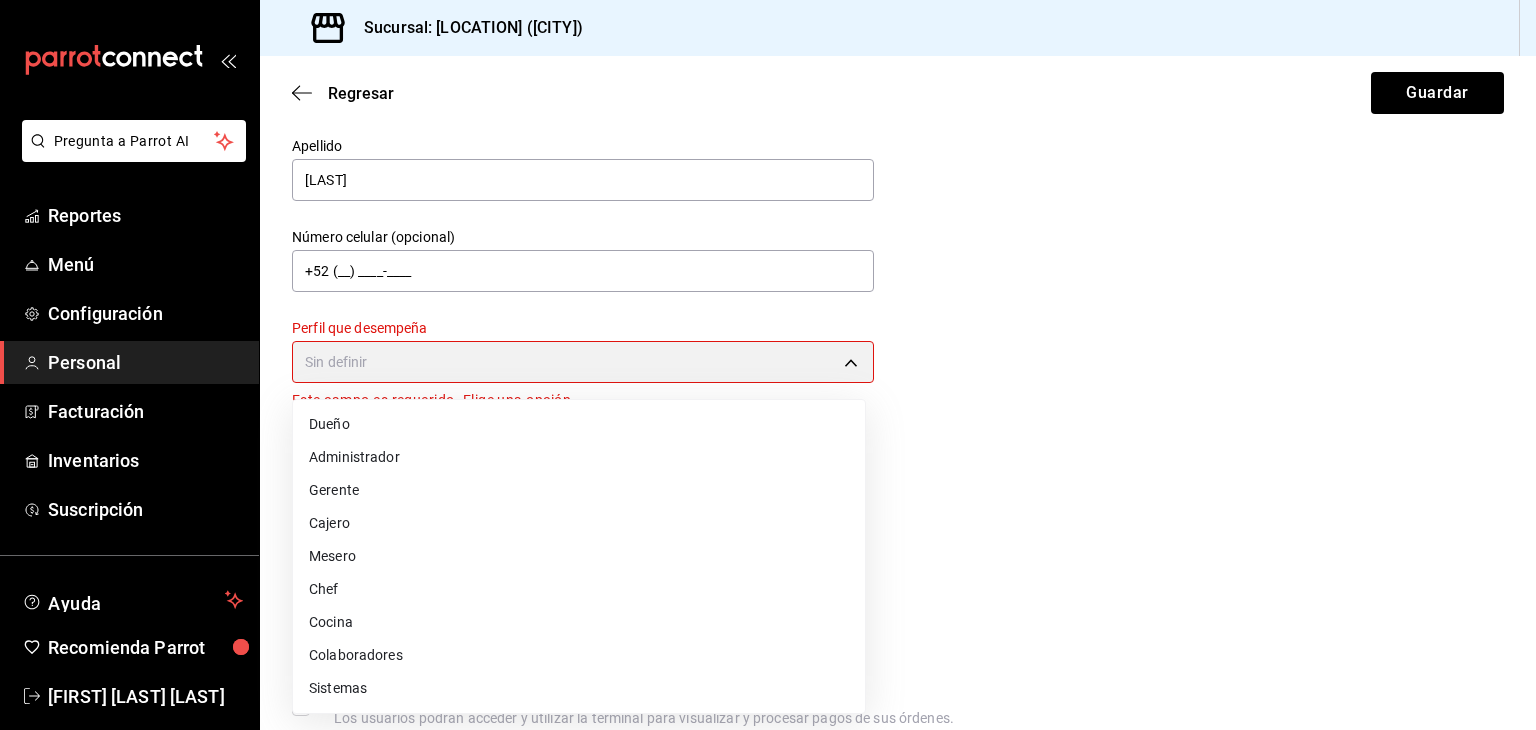 type on "WAITER" 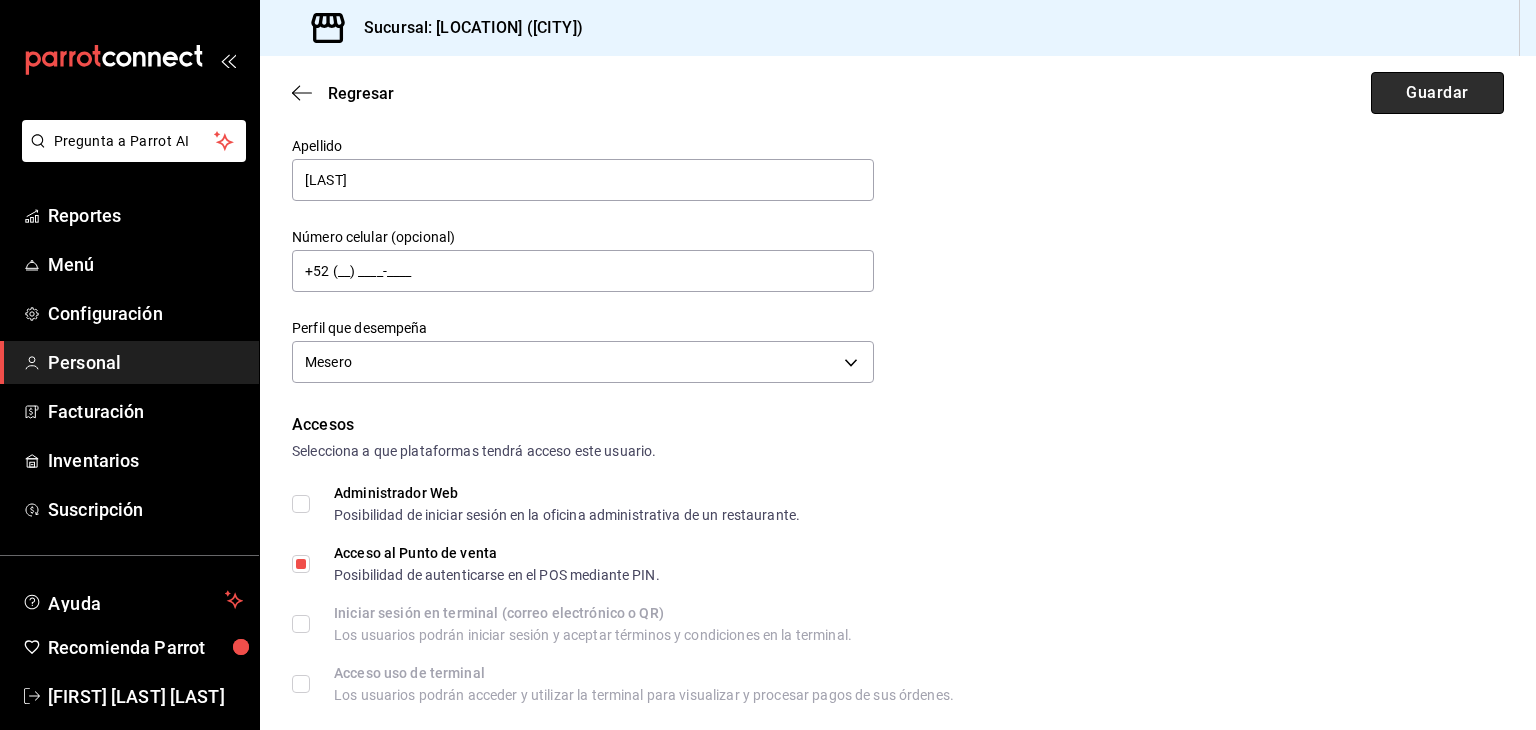 click on "Guardar" at bounding box center (1437, 93) 